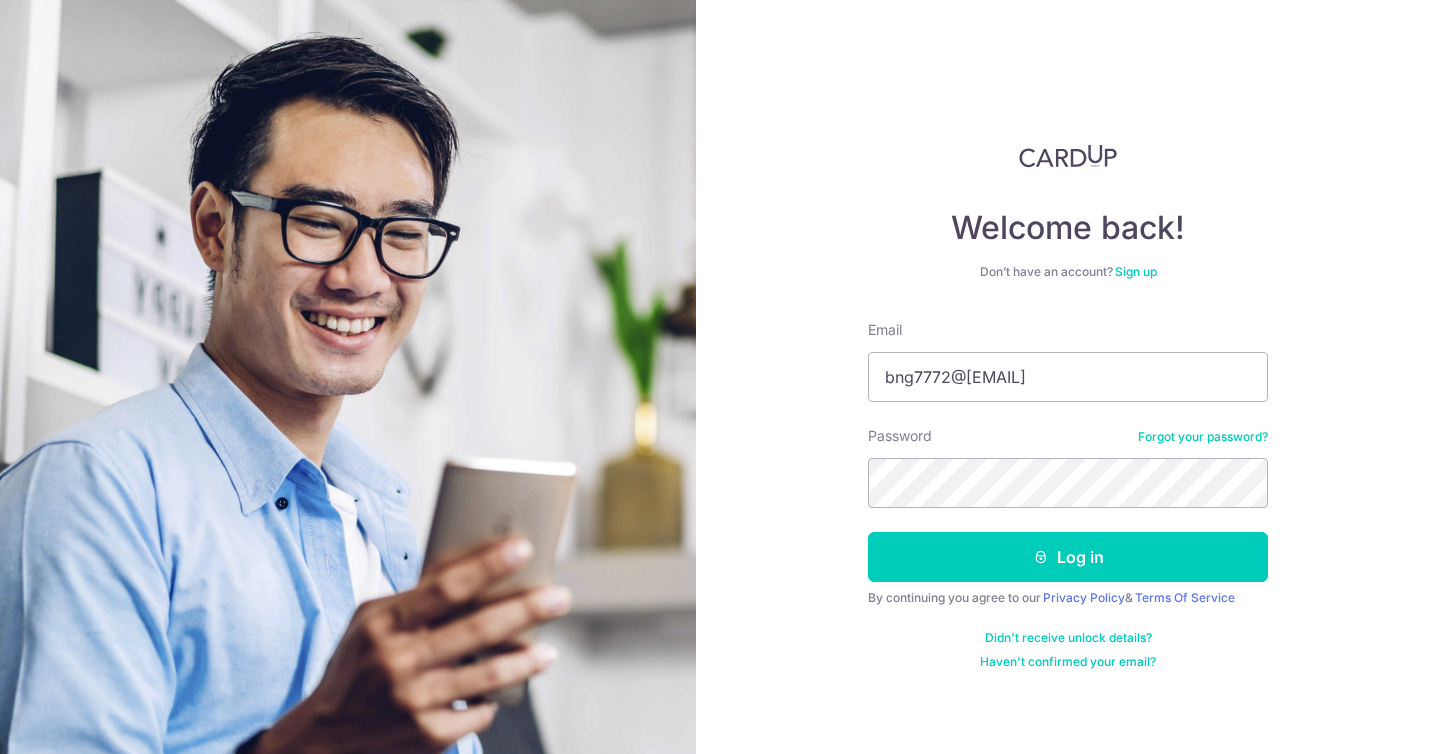 scroll, scrollTop: 0, scrollLeft: 0, axis: both 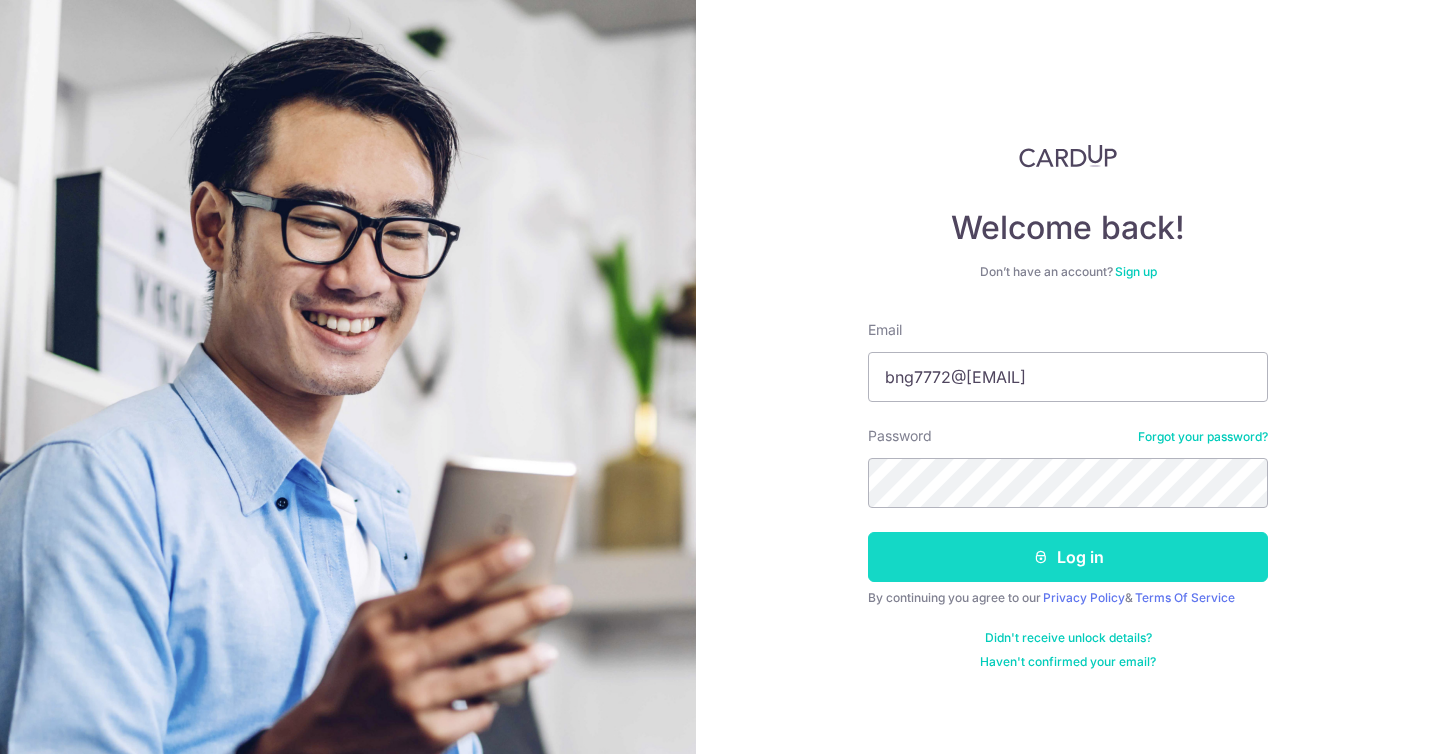click on "Log in" at bounding box center (1068, 557) 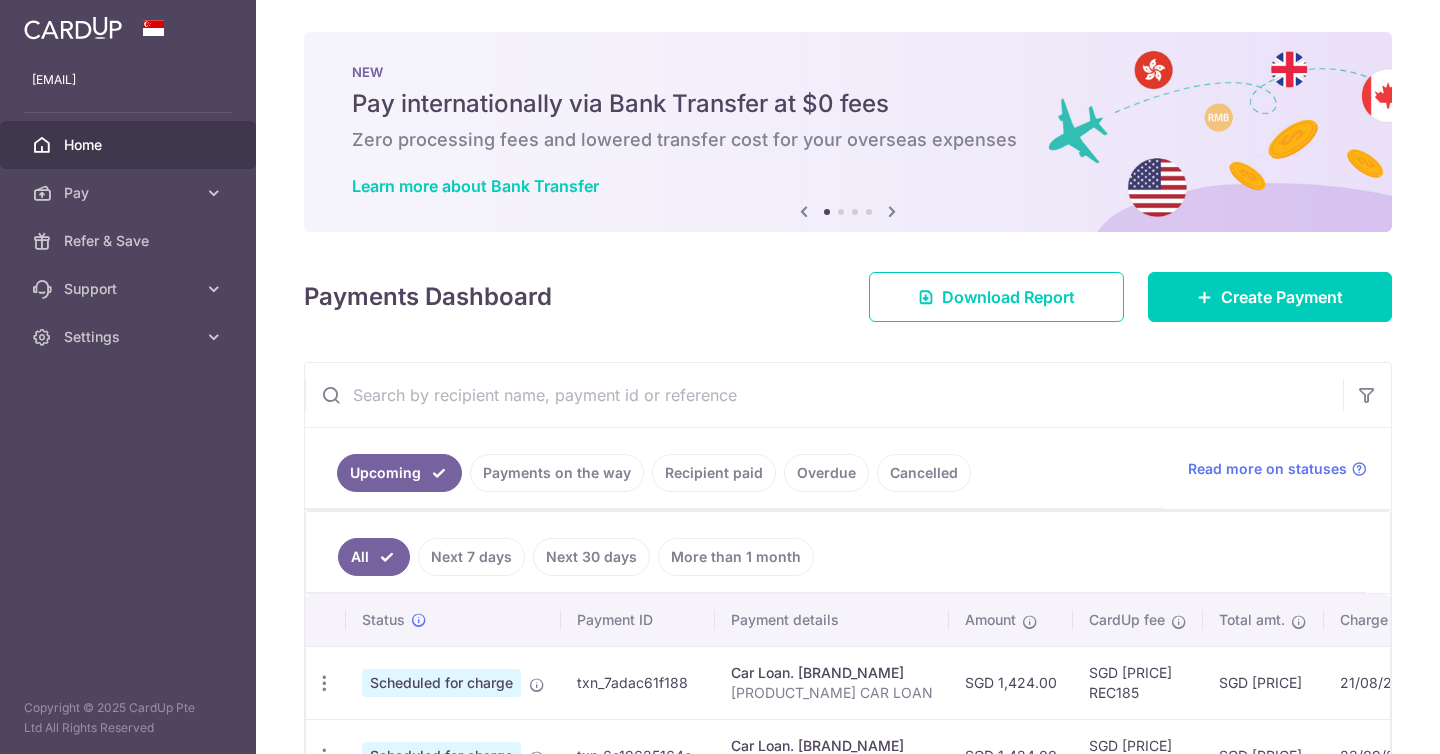 scroll, scrollTop: 0, scrollLeft: 0, axis: both 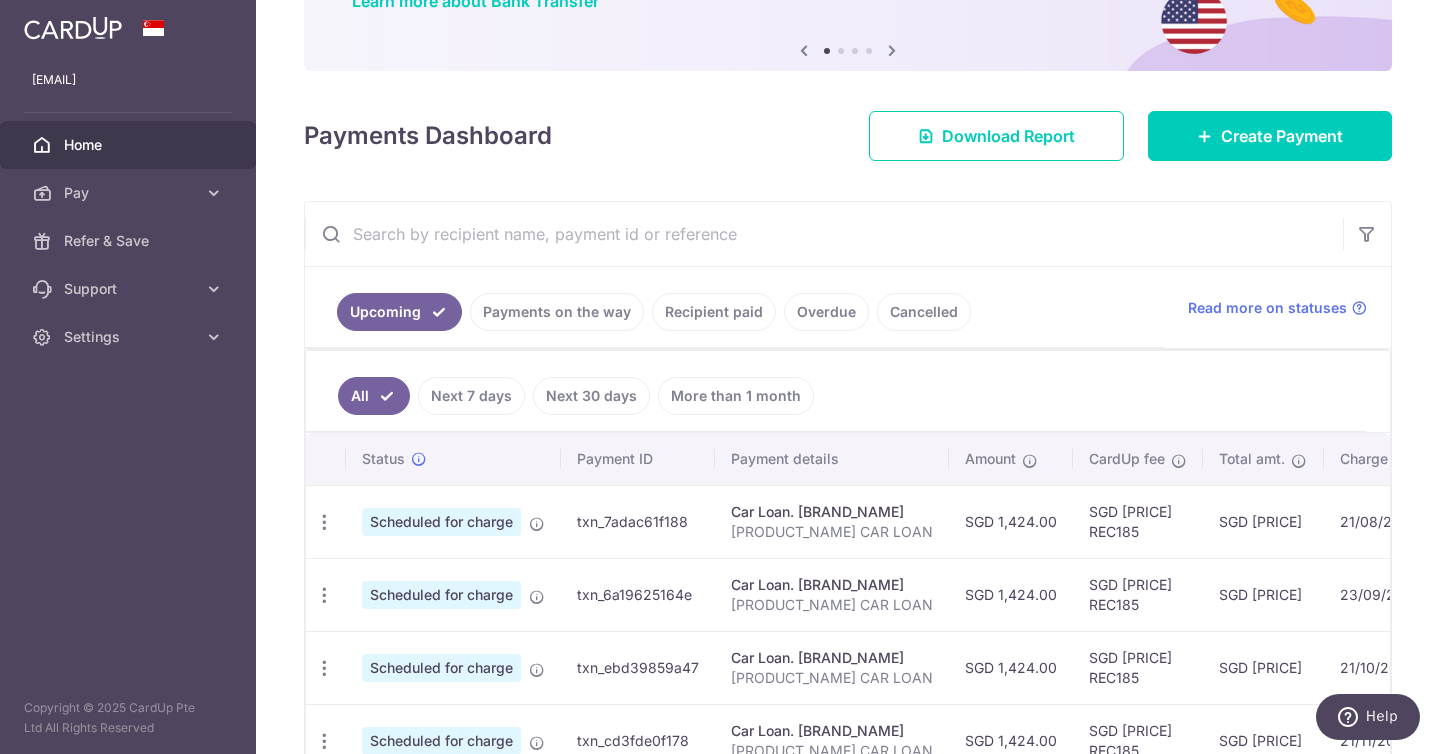click on "Payments on the way" at bounding box center [557, 312] 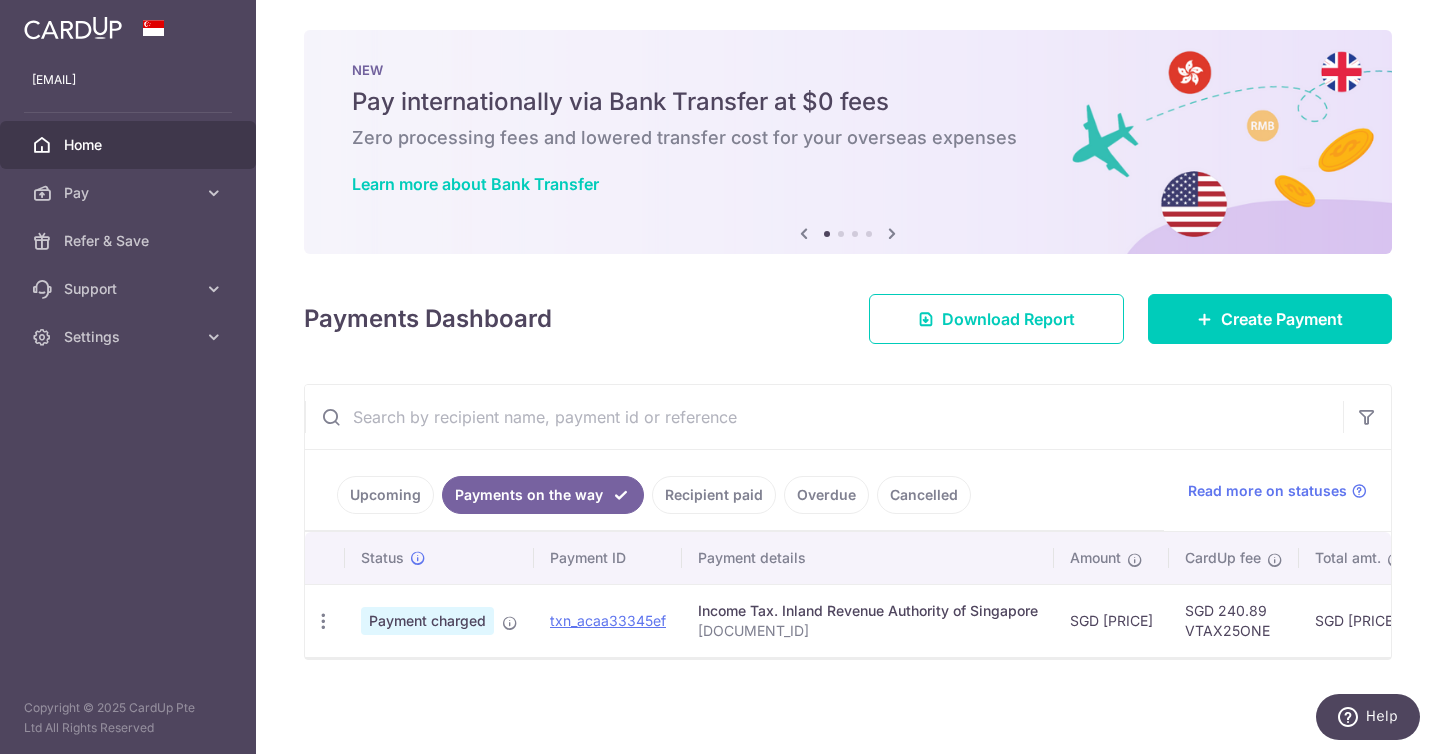 scroll, scrollTop: 2, scrollLeft: 0, axis: vertical 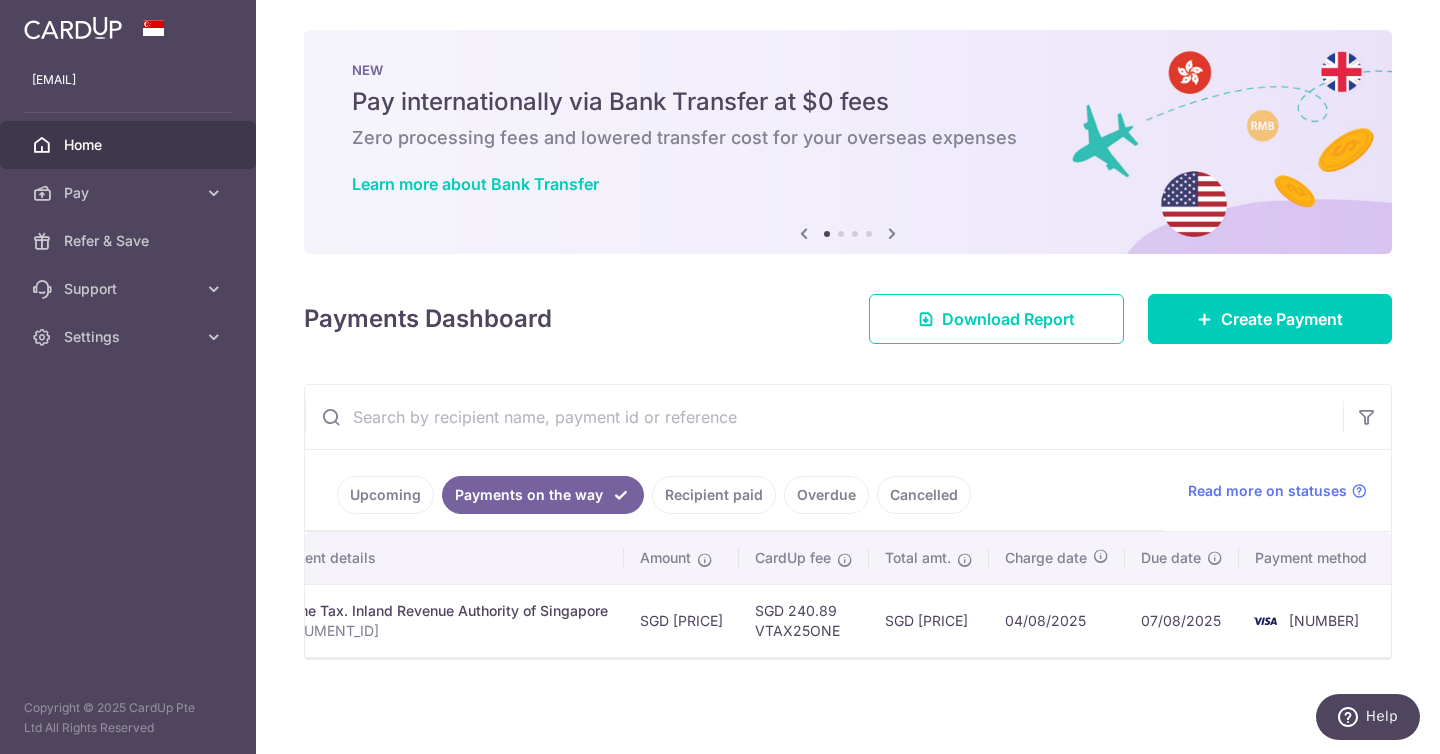 click on "Recipient paid" at bounding box center [714, 495] 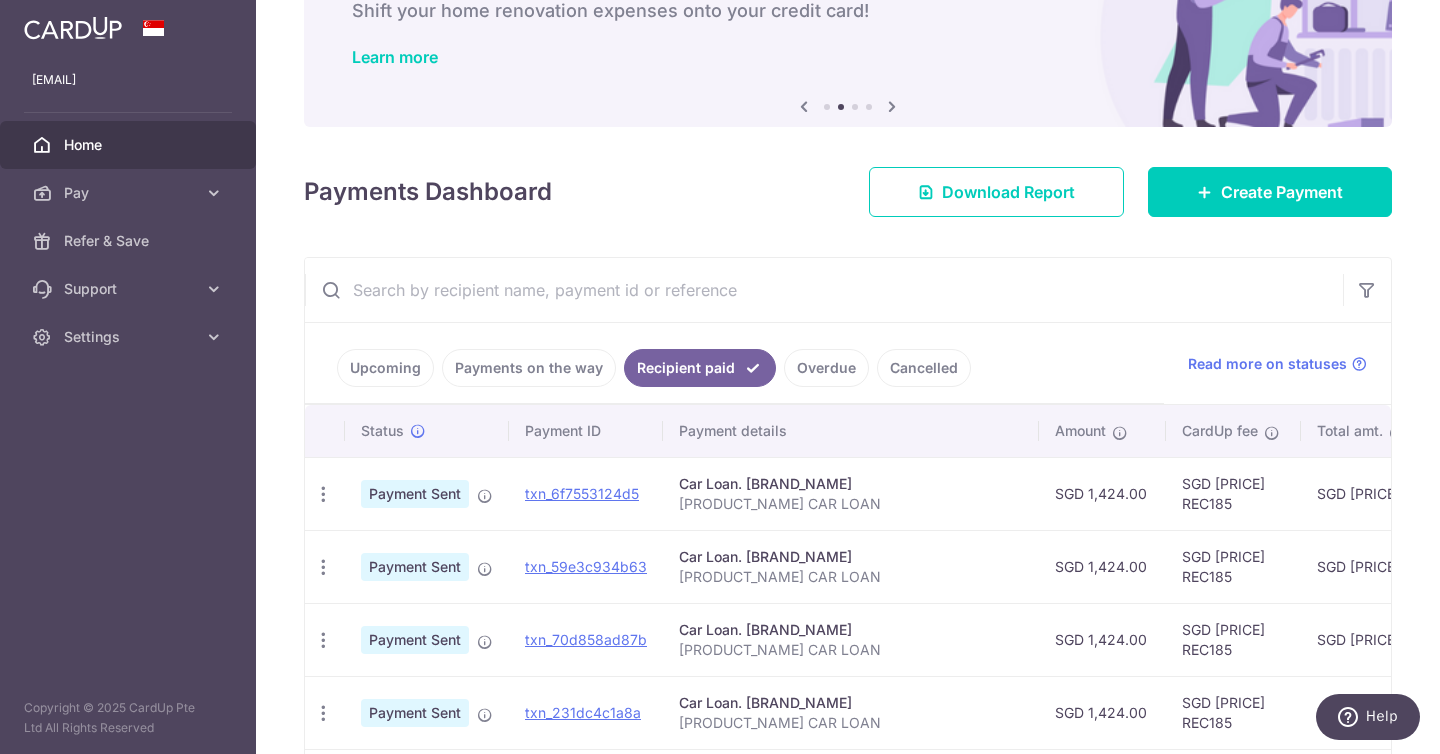 scroll, scrollTop: 124, scrollLeft: 0, axis: vertical 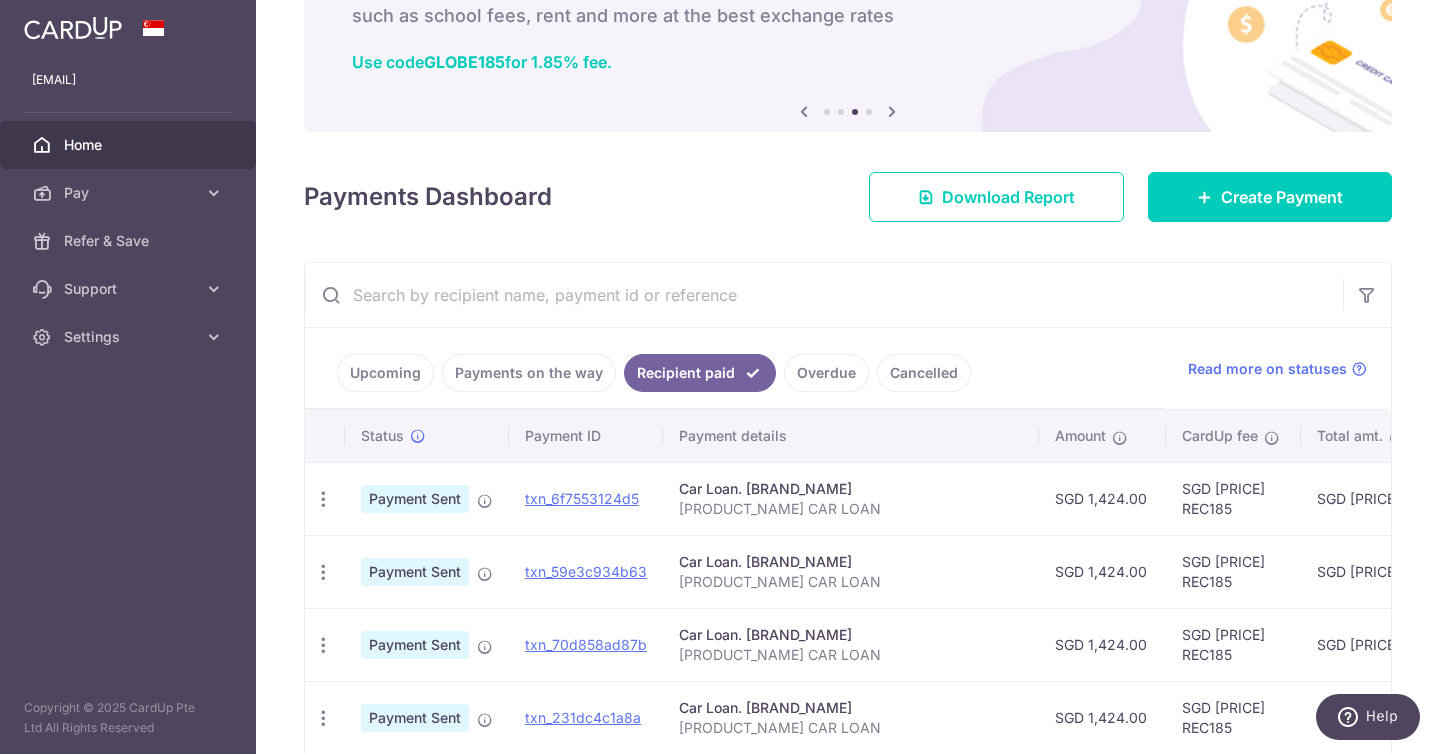 click on "Upcoming" at bounding box center [385, 373] 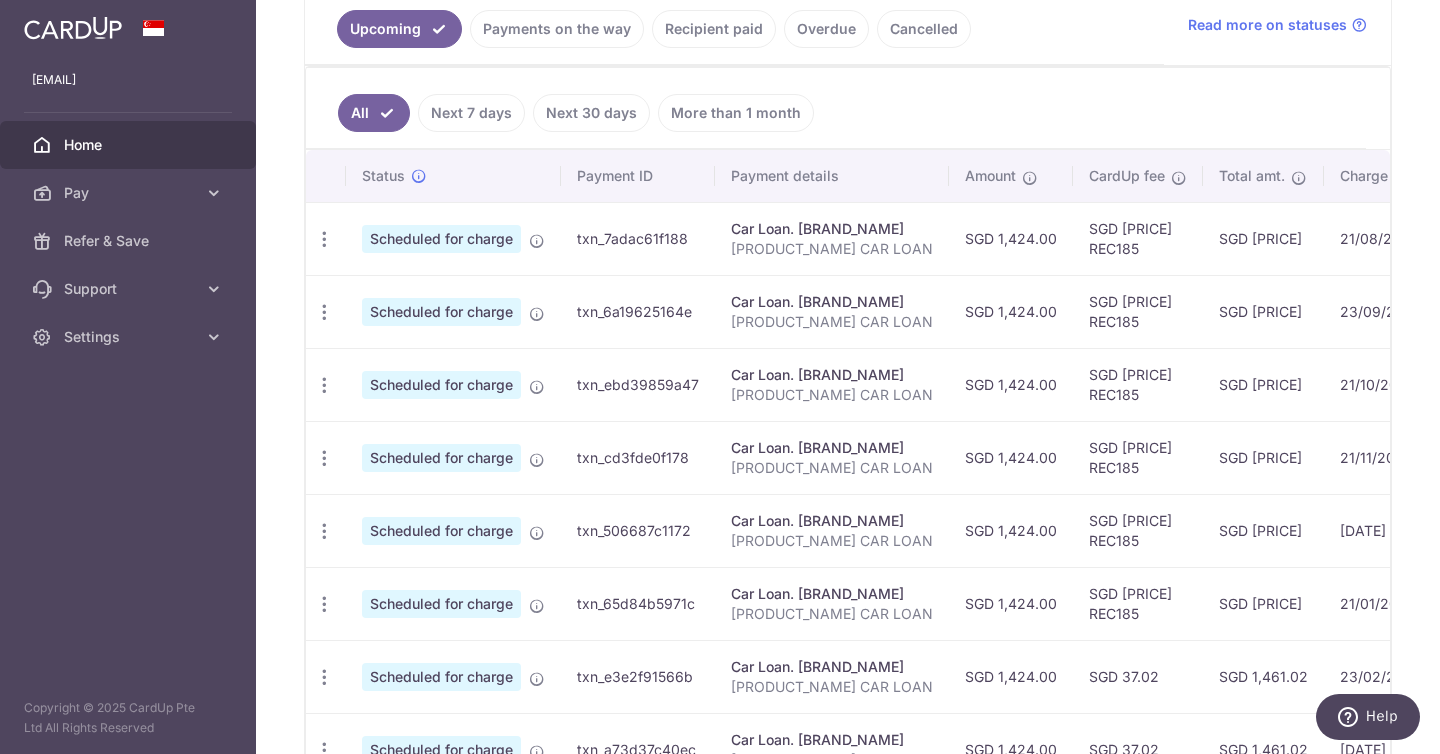 scroll, scrollTop: 279, scrollLeft: 0, axis: vertical 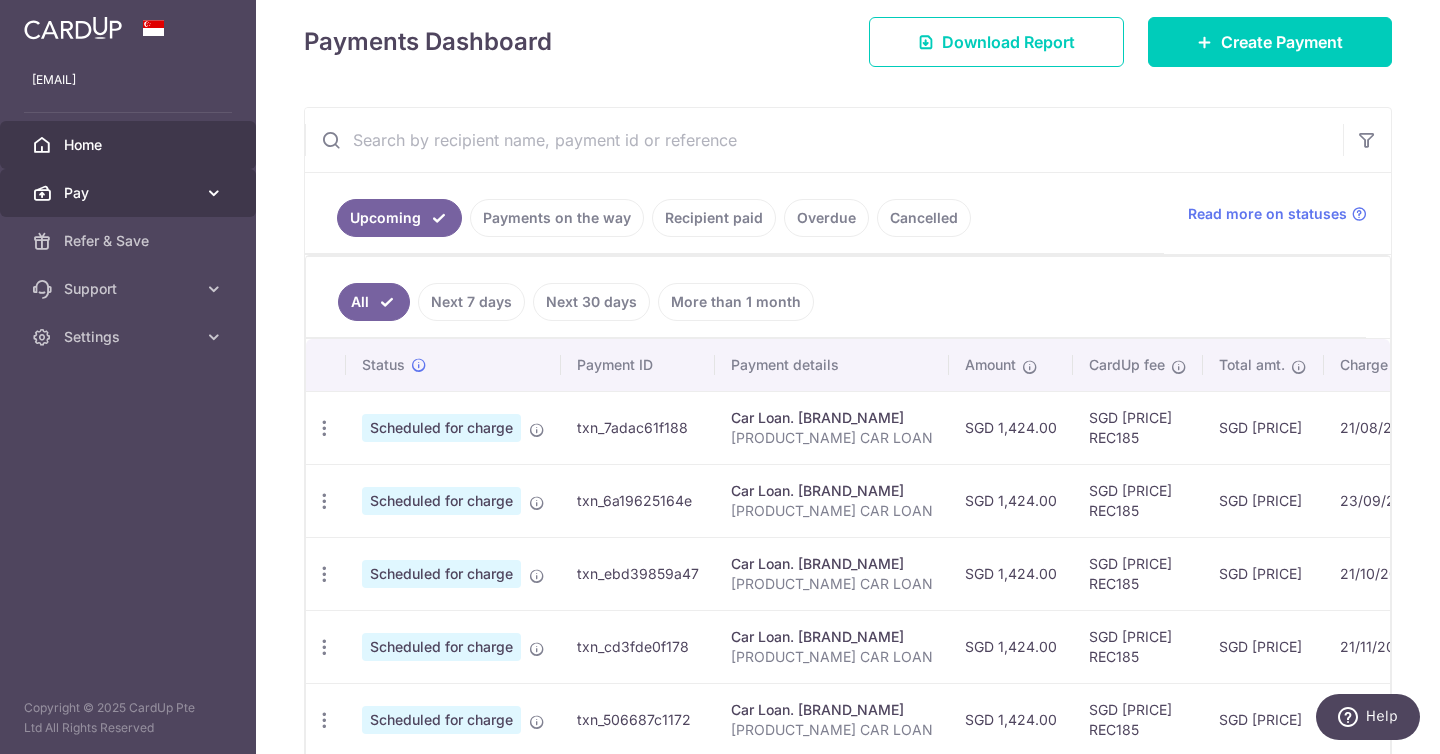click on "Pay" at bounding box center (130, 193) 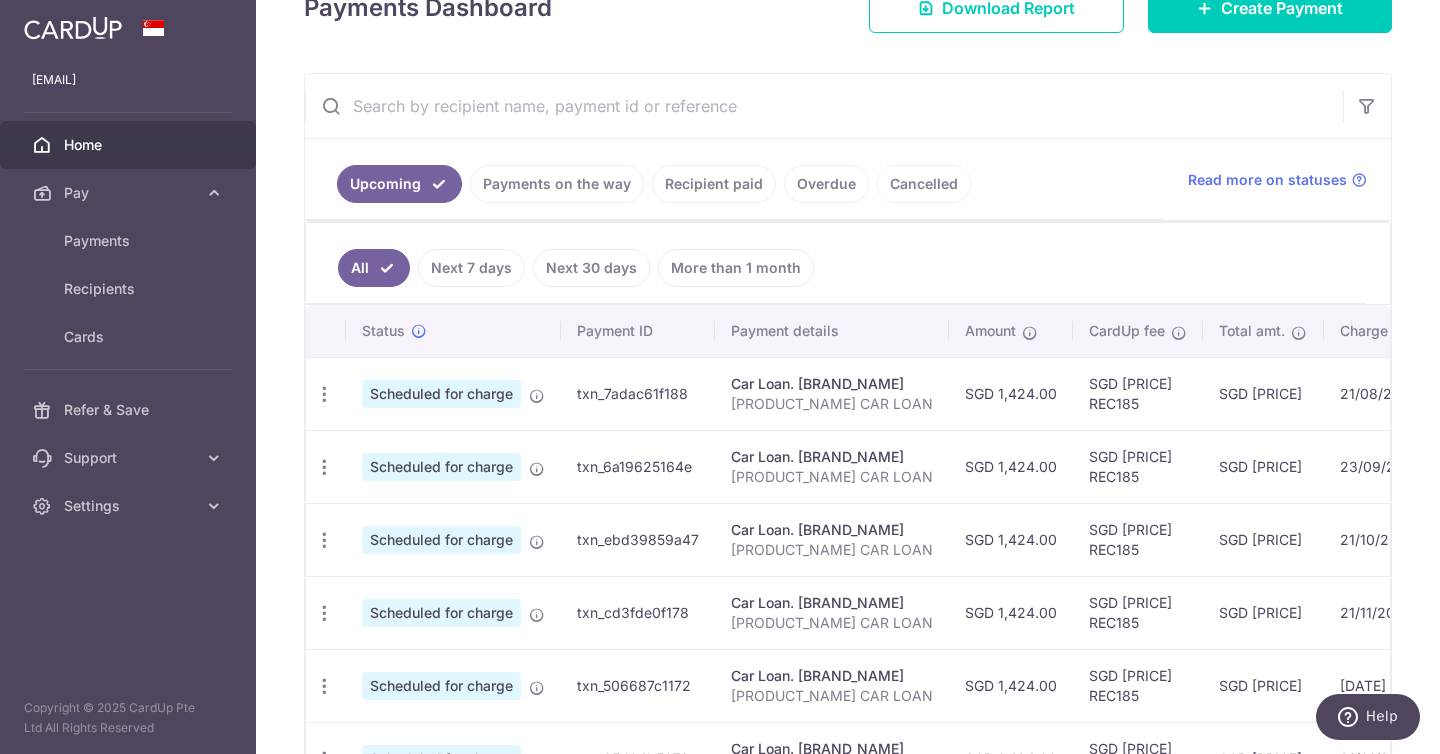 scroll, scrollTop: 316, scrollLeft: 0, axis: vertical 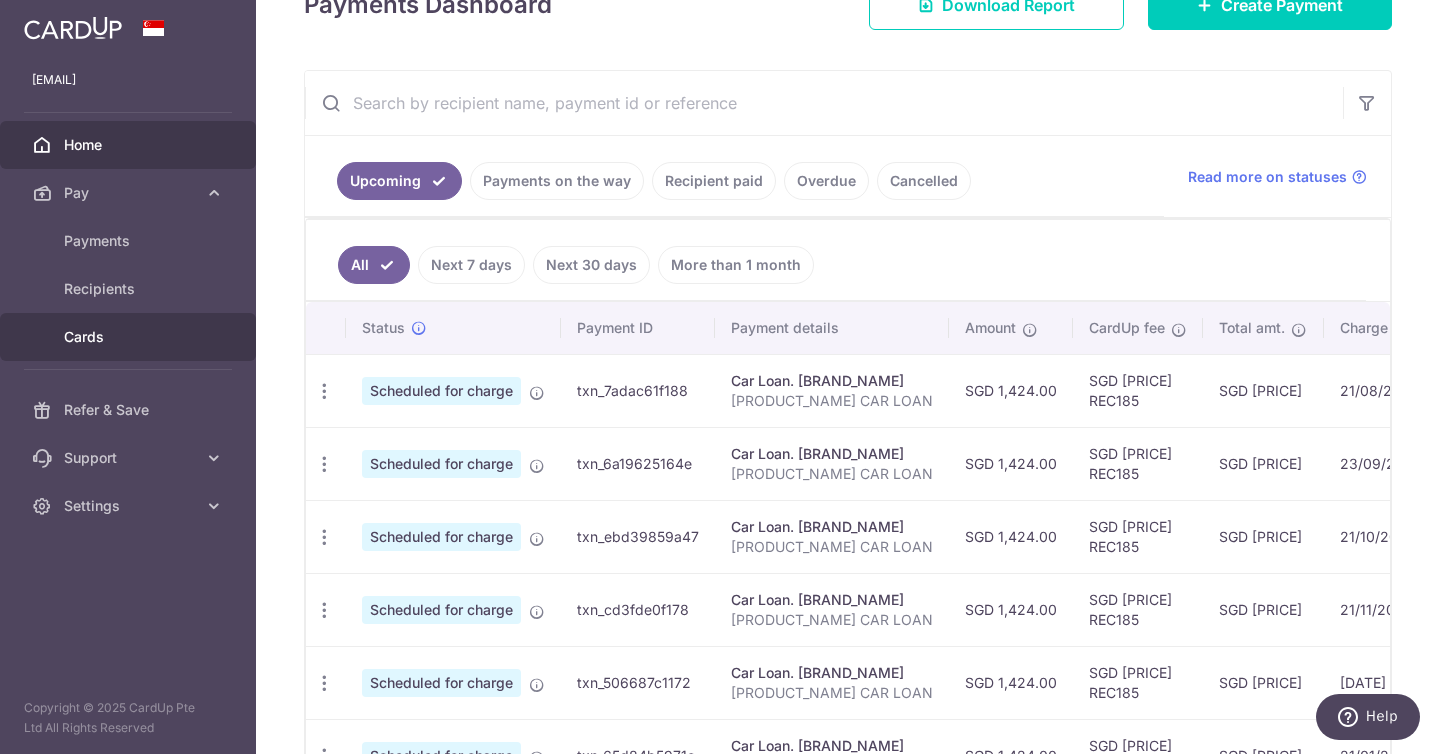 click on "Cards" at bounding box center [128, 337] 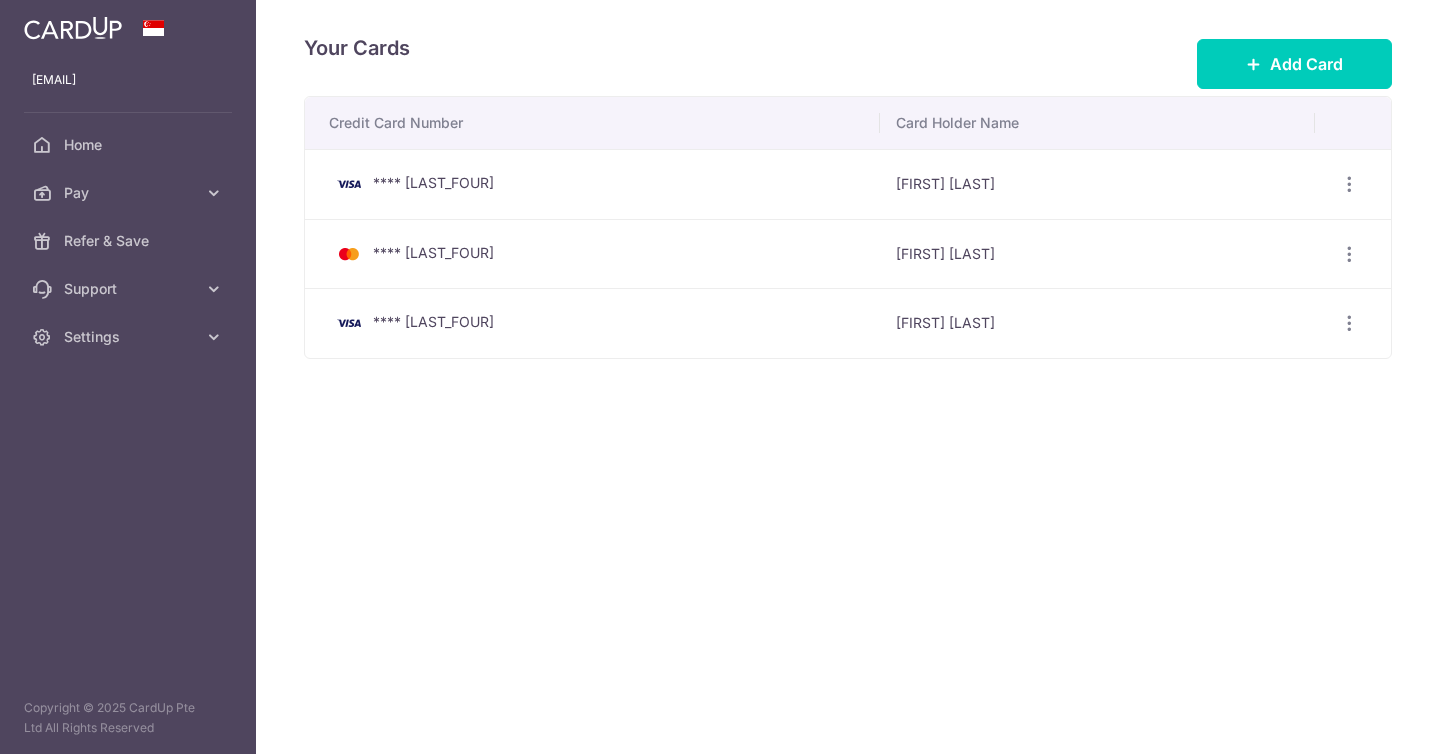 scroll, scrollTop: 0, scrollLeft: 0, axis: both 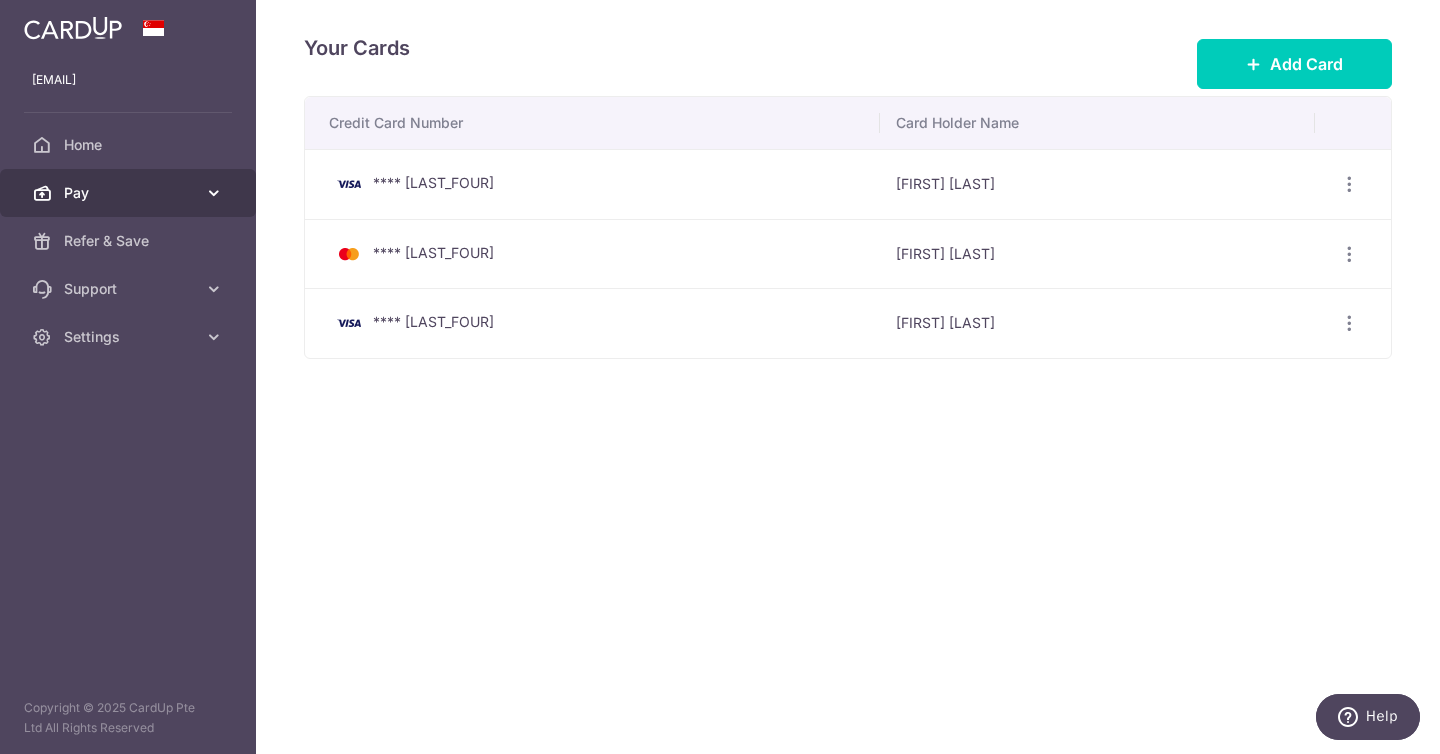 click on "Pay" at bounding box center [130, 193] 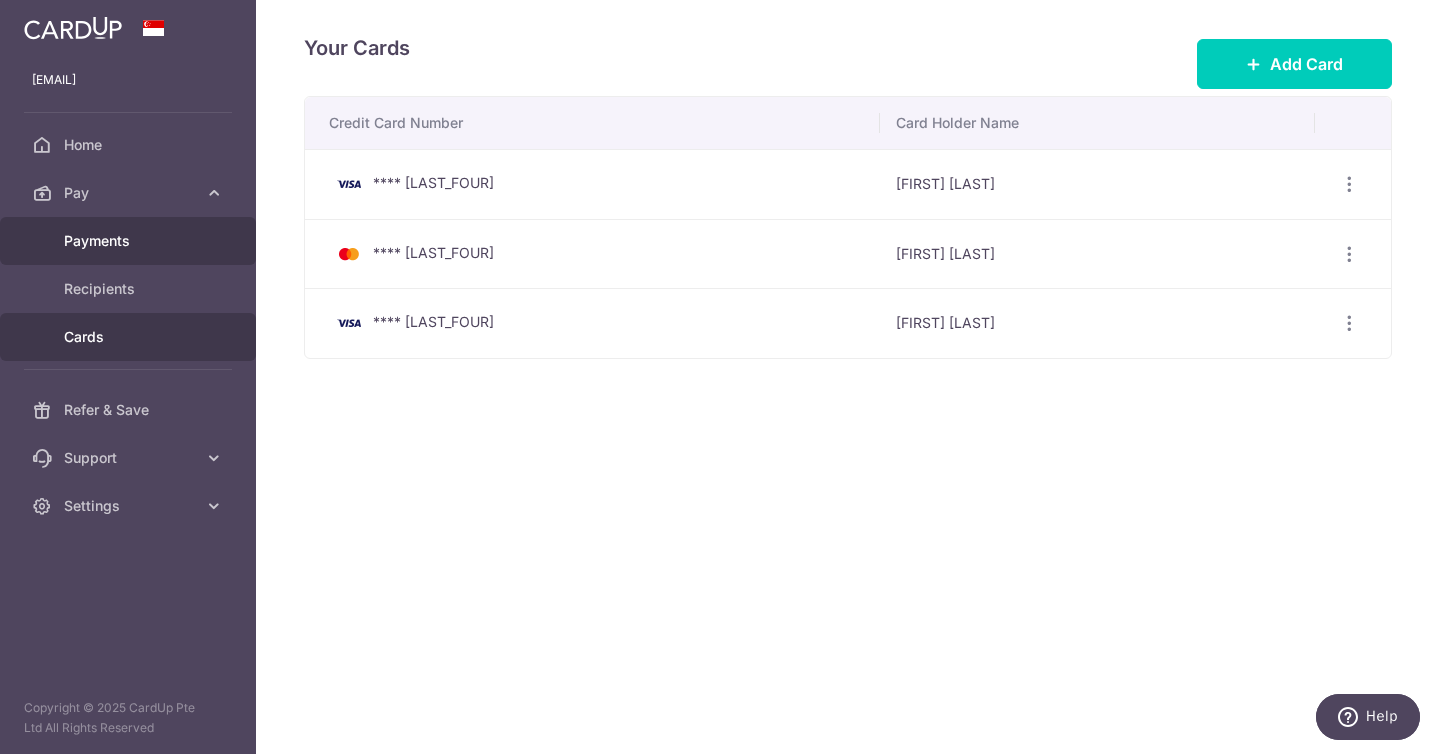 click on "Payments" at bounding box center (130, 241) 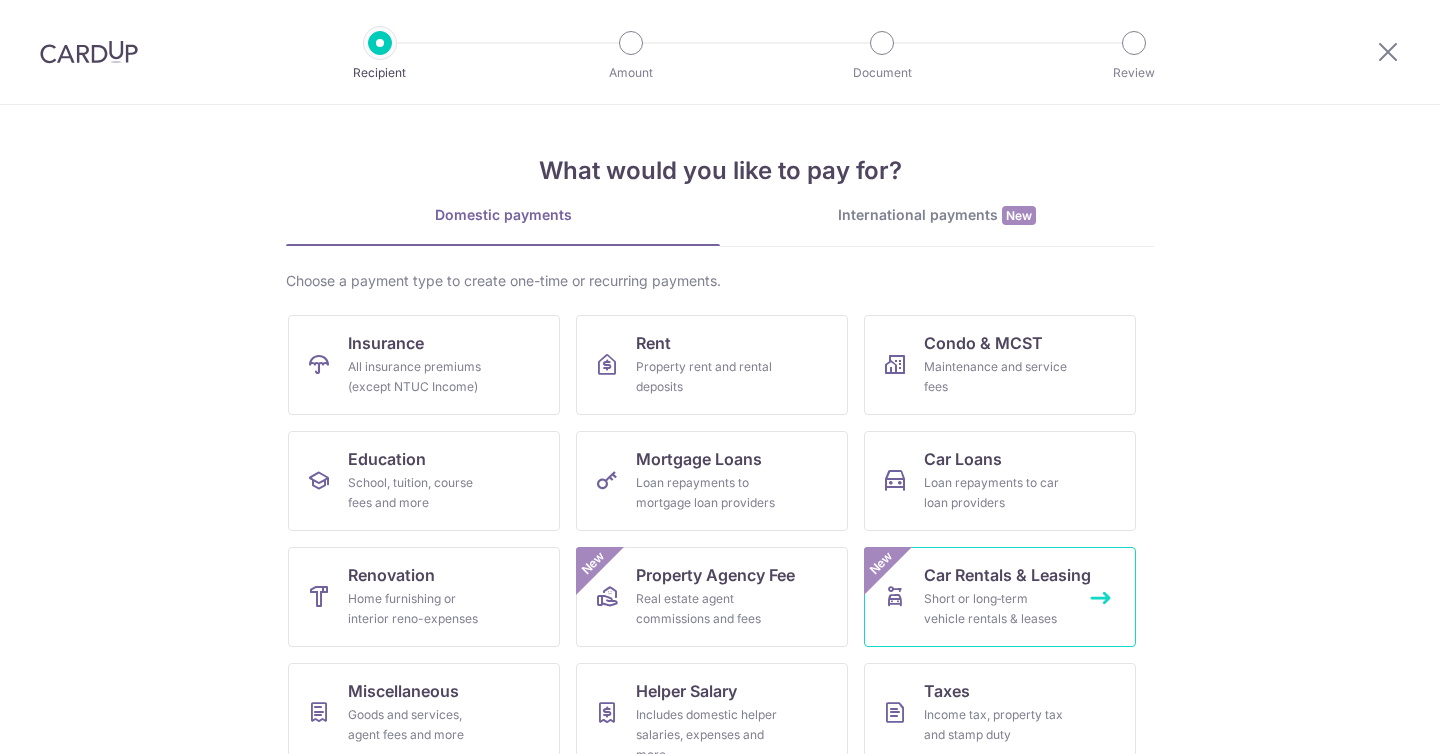 scroll, scrollTop: 0, scrollLeft: 0, axis: both 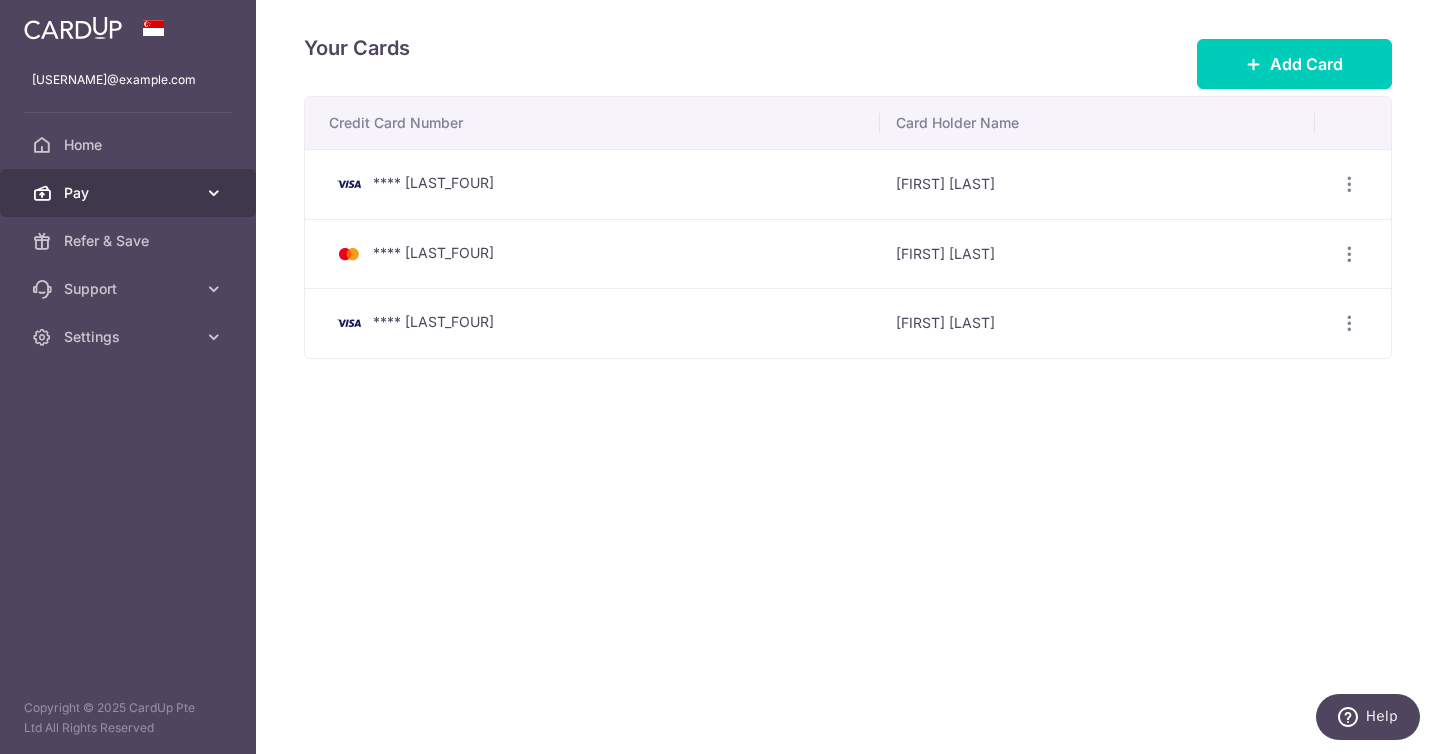 click on "Pay" at bounding box center (130, 193) 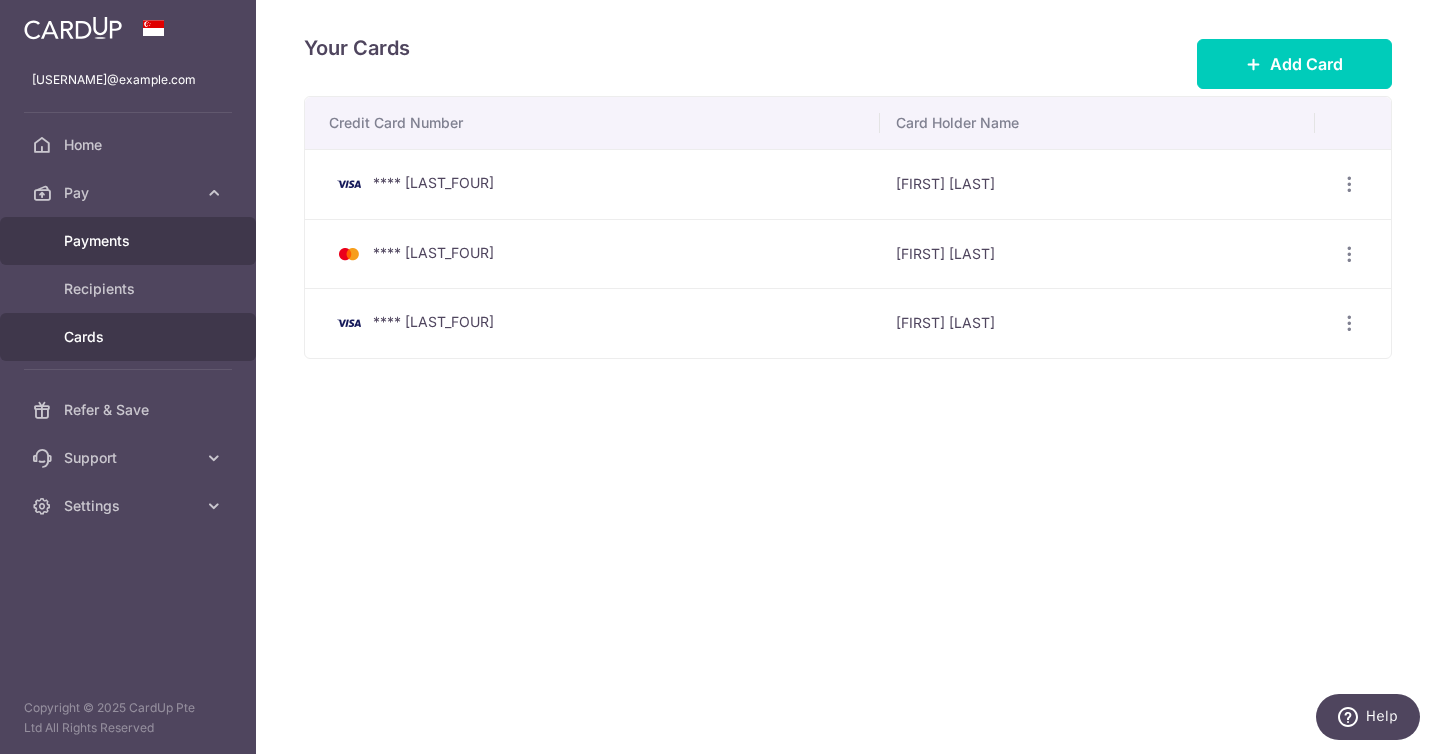 click on "Payments" at bounding box center (130, 241) 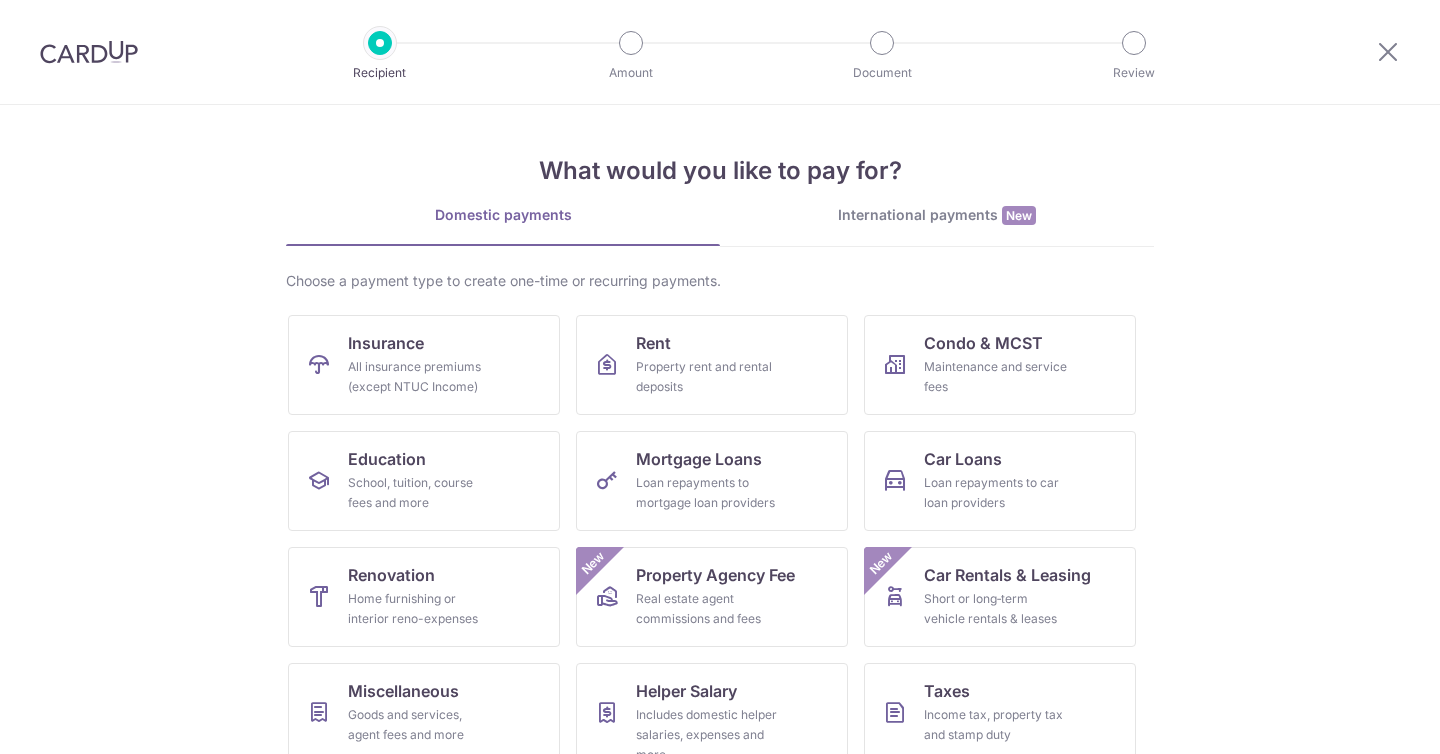 scroll, scrollTop: 0, scrollLeft: 0, axis: both 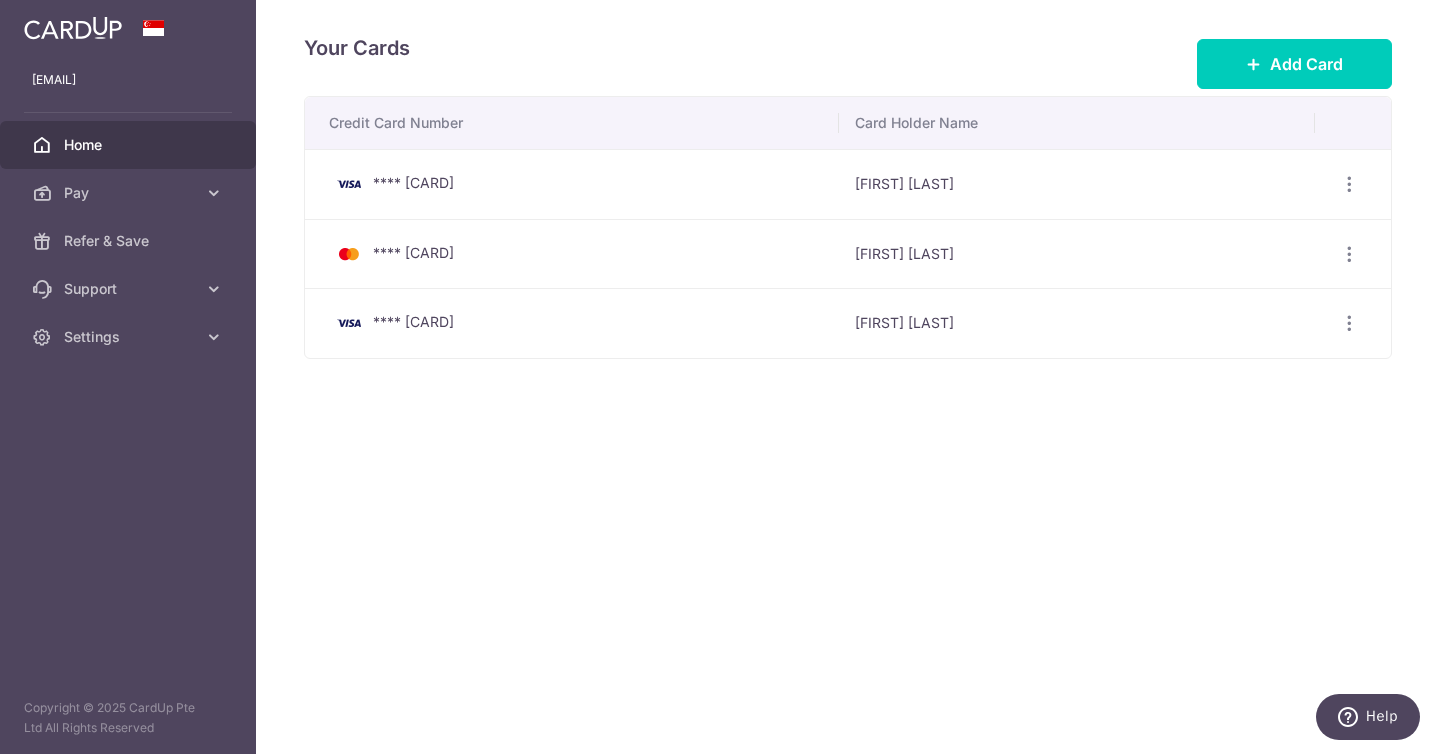 click on "Home" at bounding box center [130, 145] 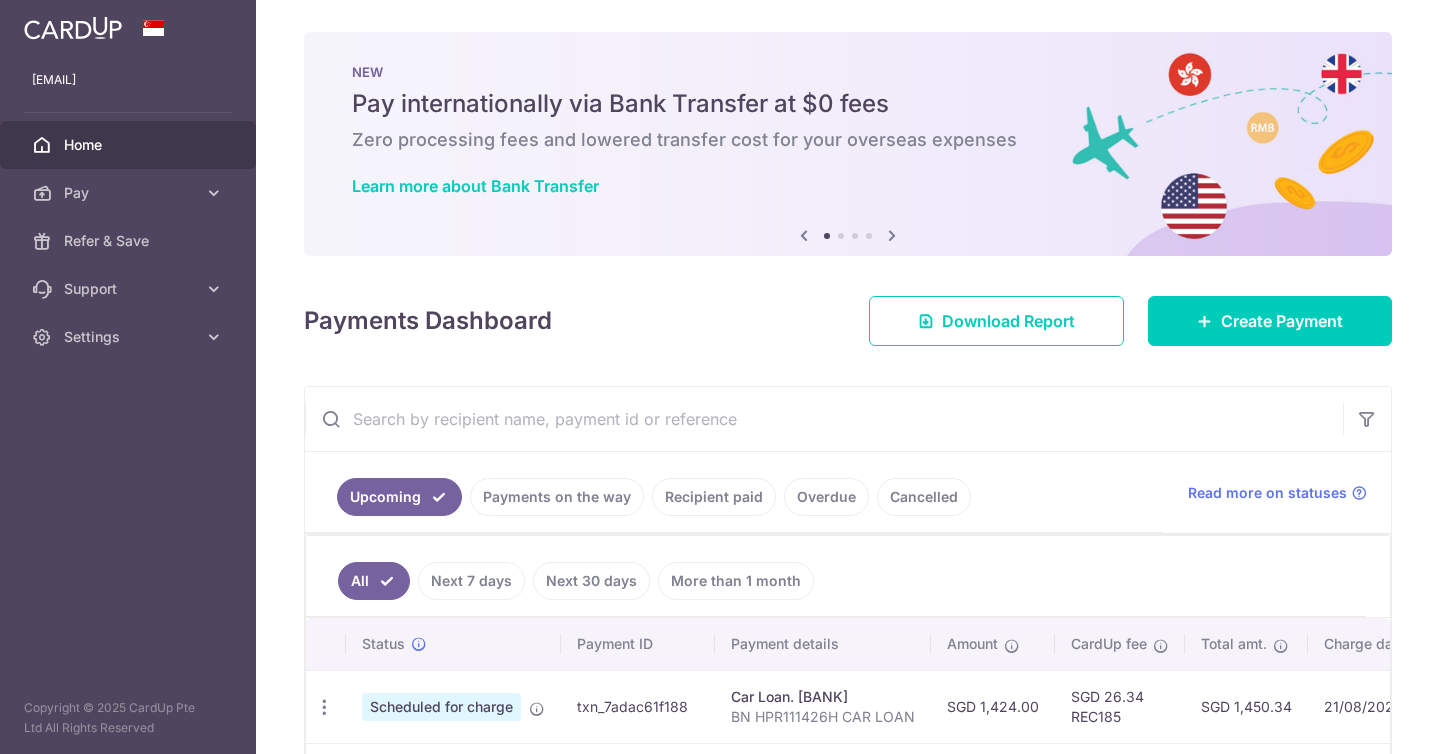 scroll, scrollTop: 0, scrollLeft: 0, axis: both 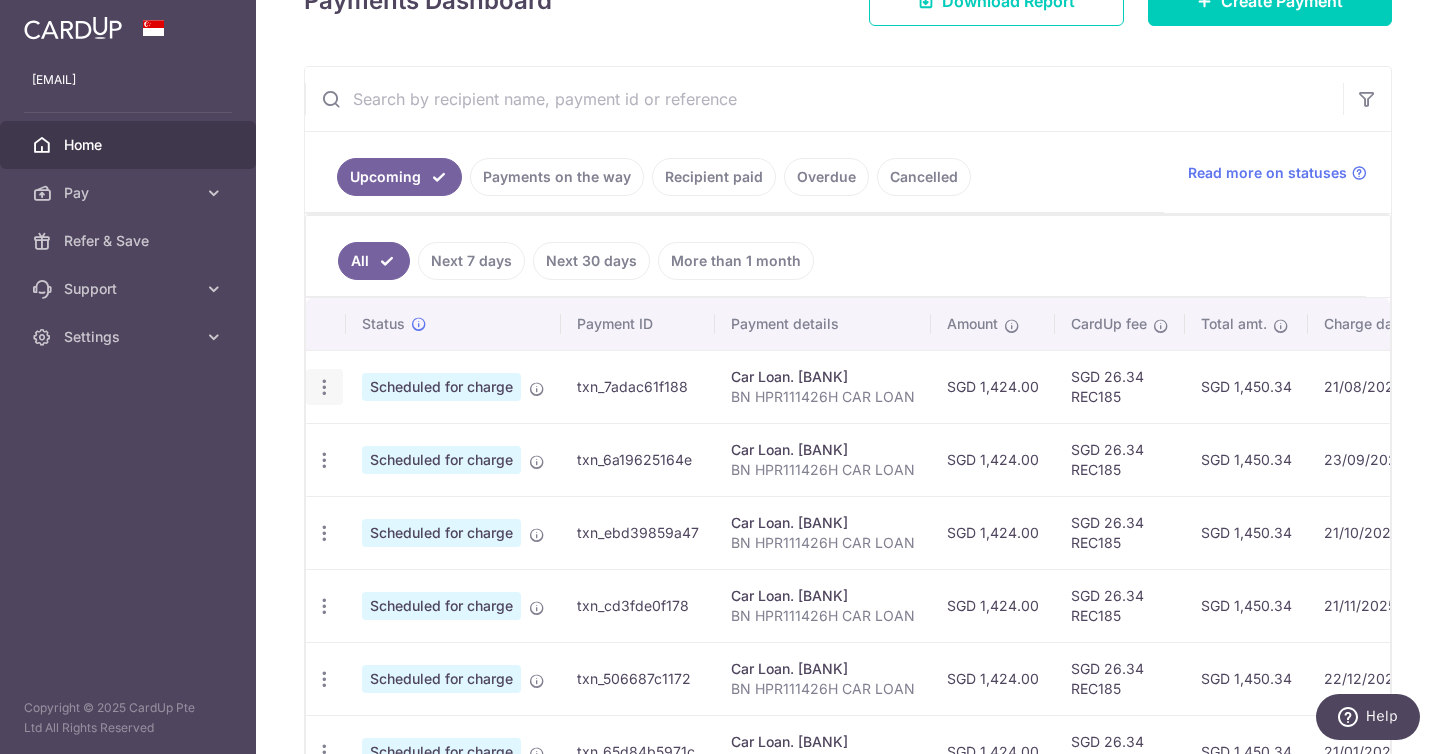 click at bounding box center (324, 387) 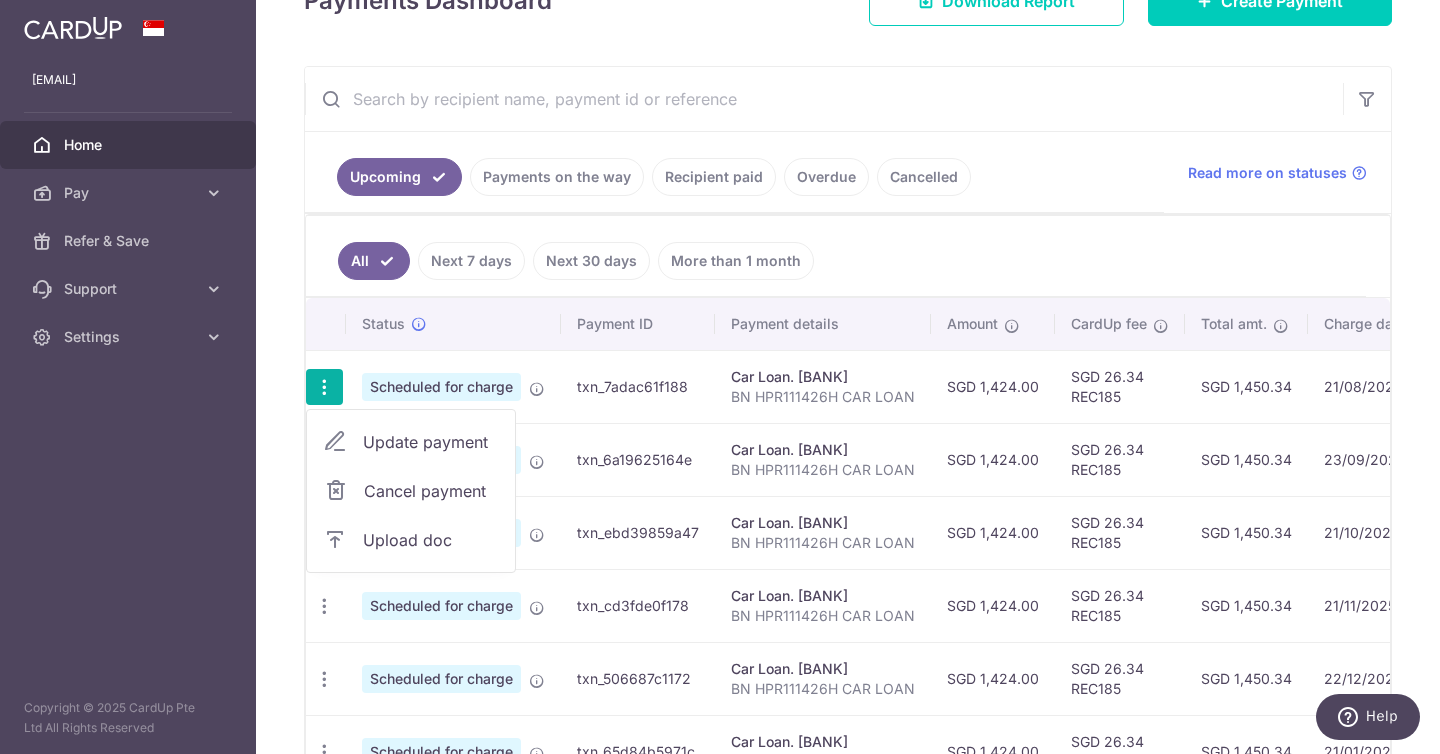 click on "Update payment" at bounding box center (431, 442) 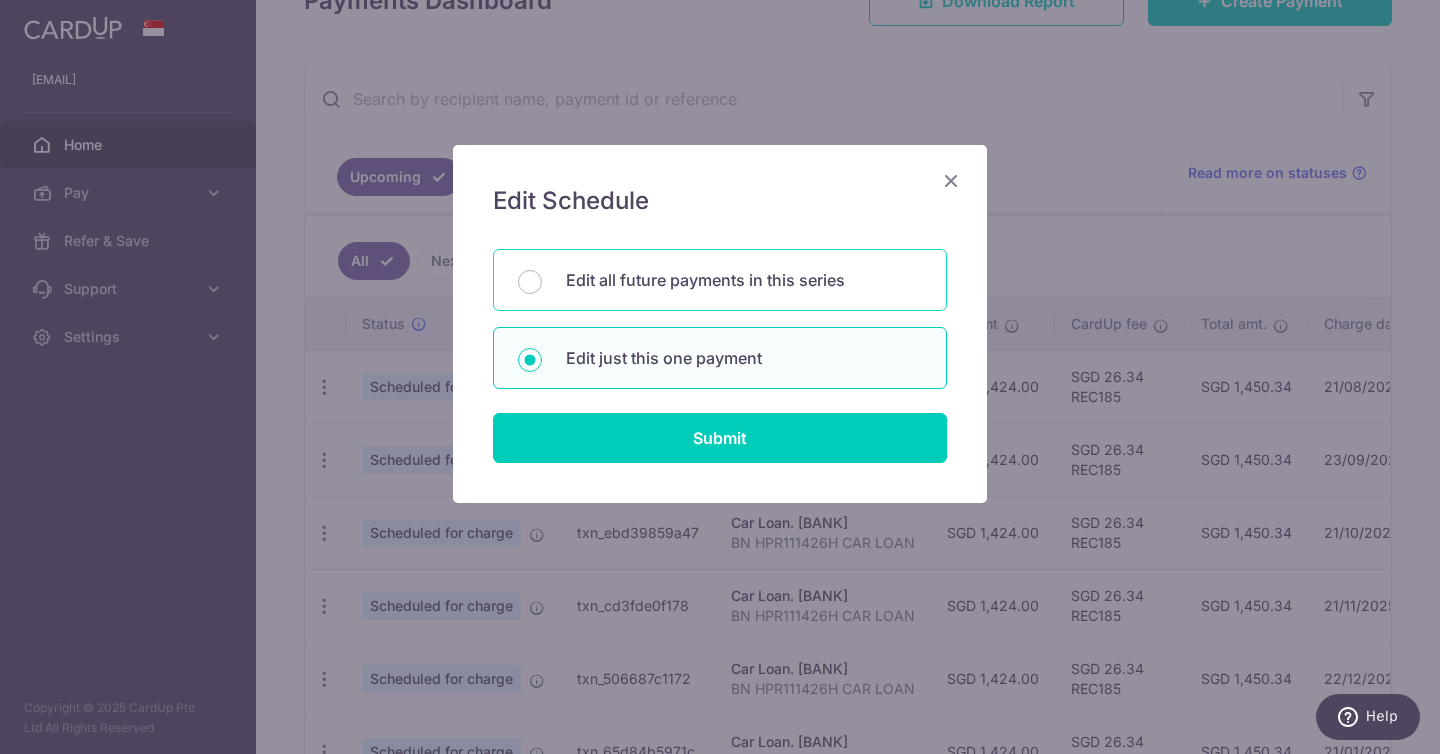click on "Edit all future payments in this series" at bounding box center (744, 280) 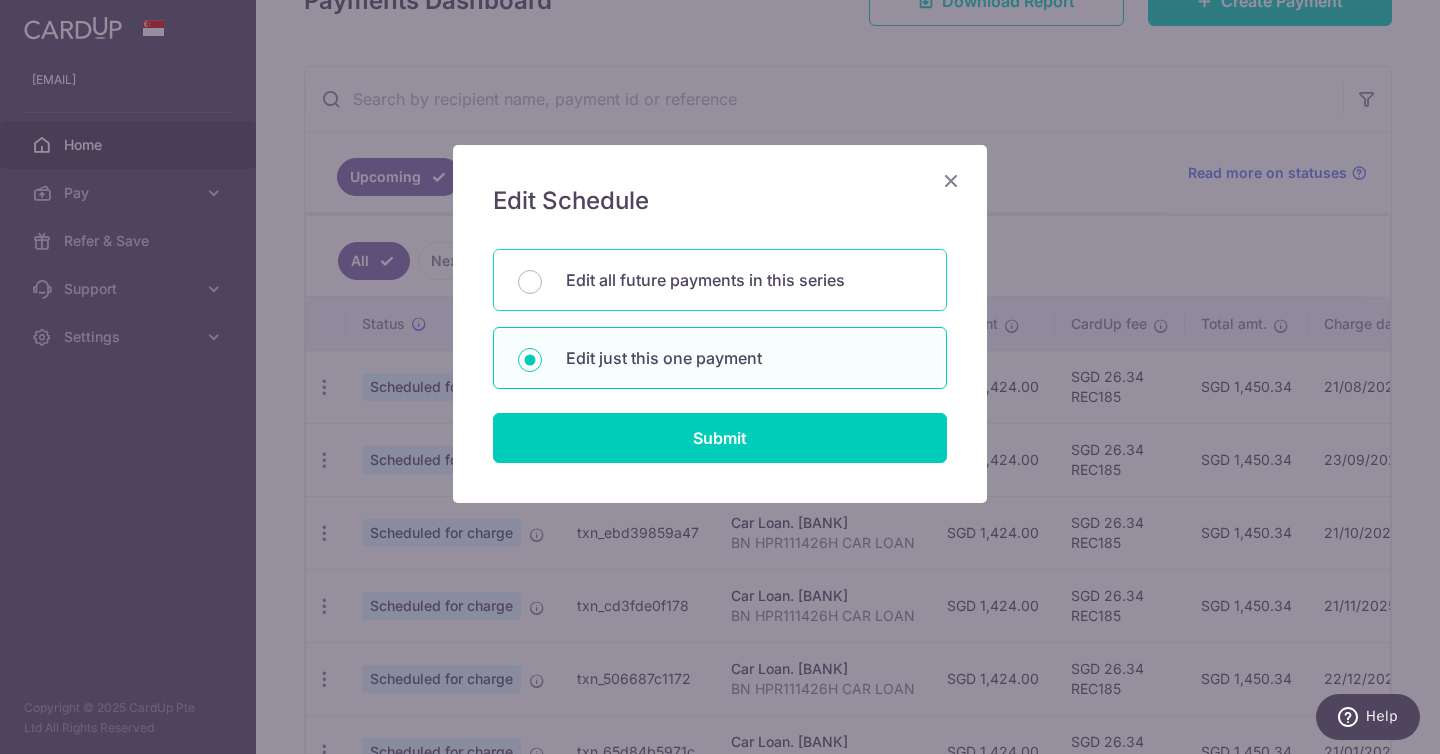 click on "Edit all future payments in this series" at bounding box center [530, 282] 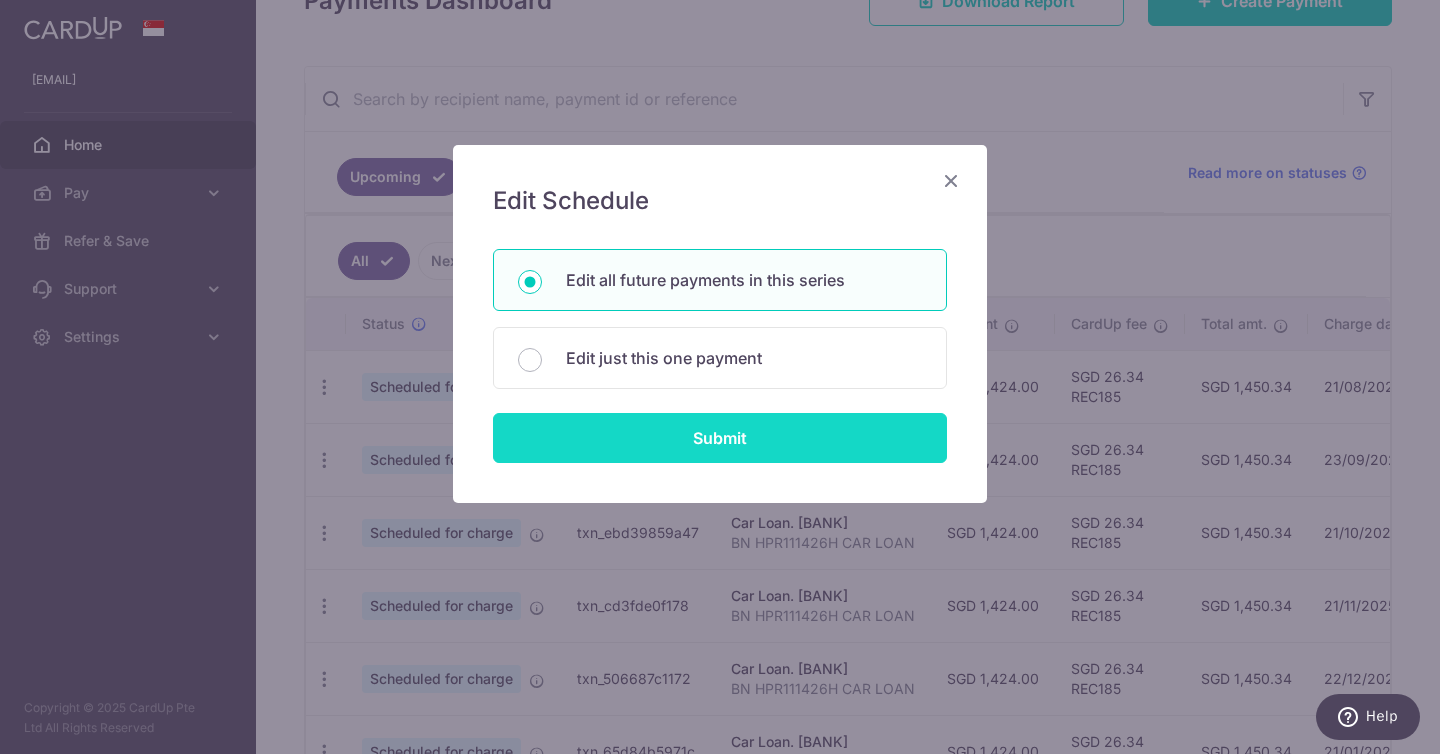 click on "Submit" at bounding box center [720, 438] 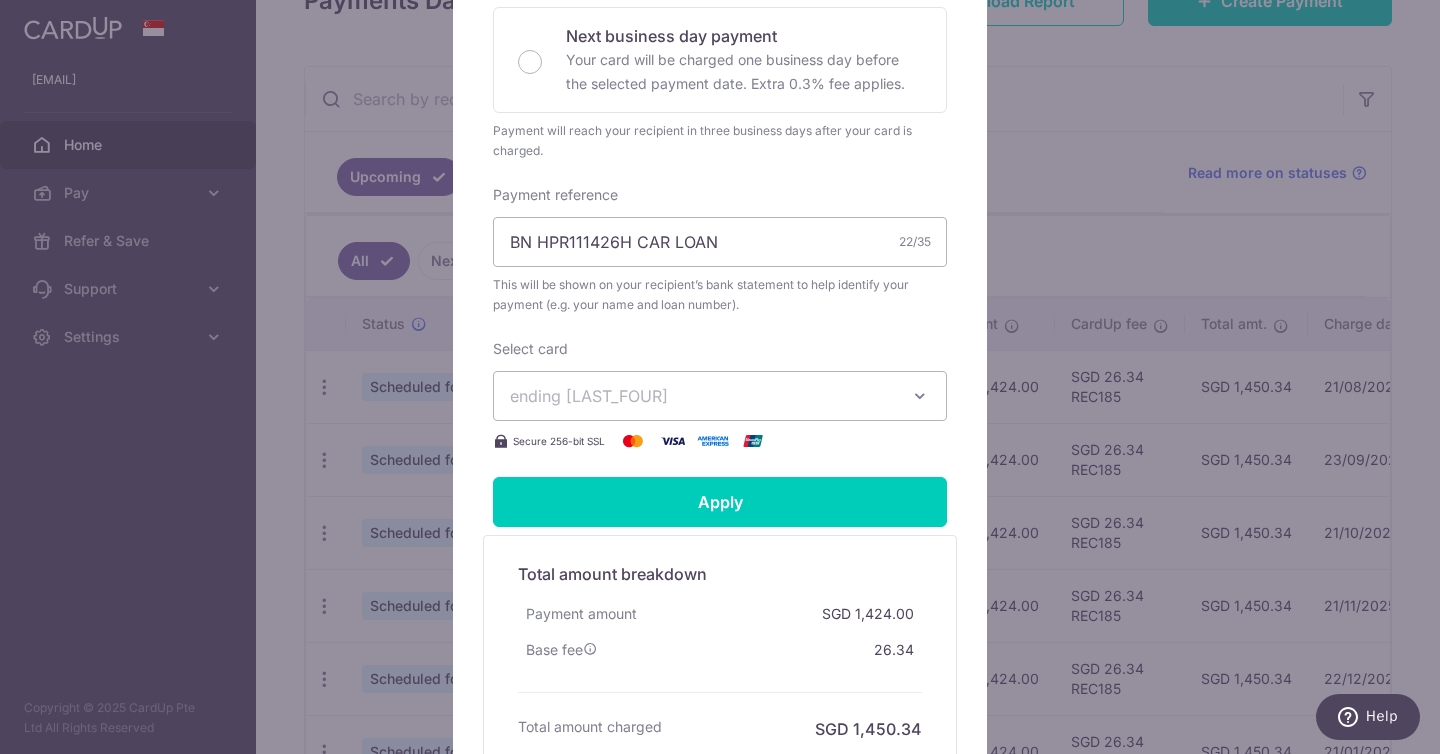 scroll, scrollTop: 535, scrollLeft: 0, axis: vertical 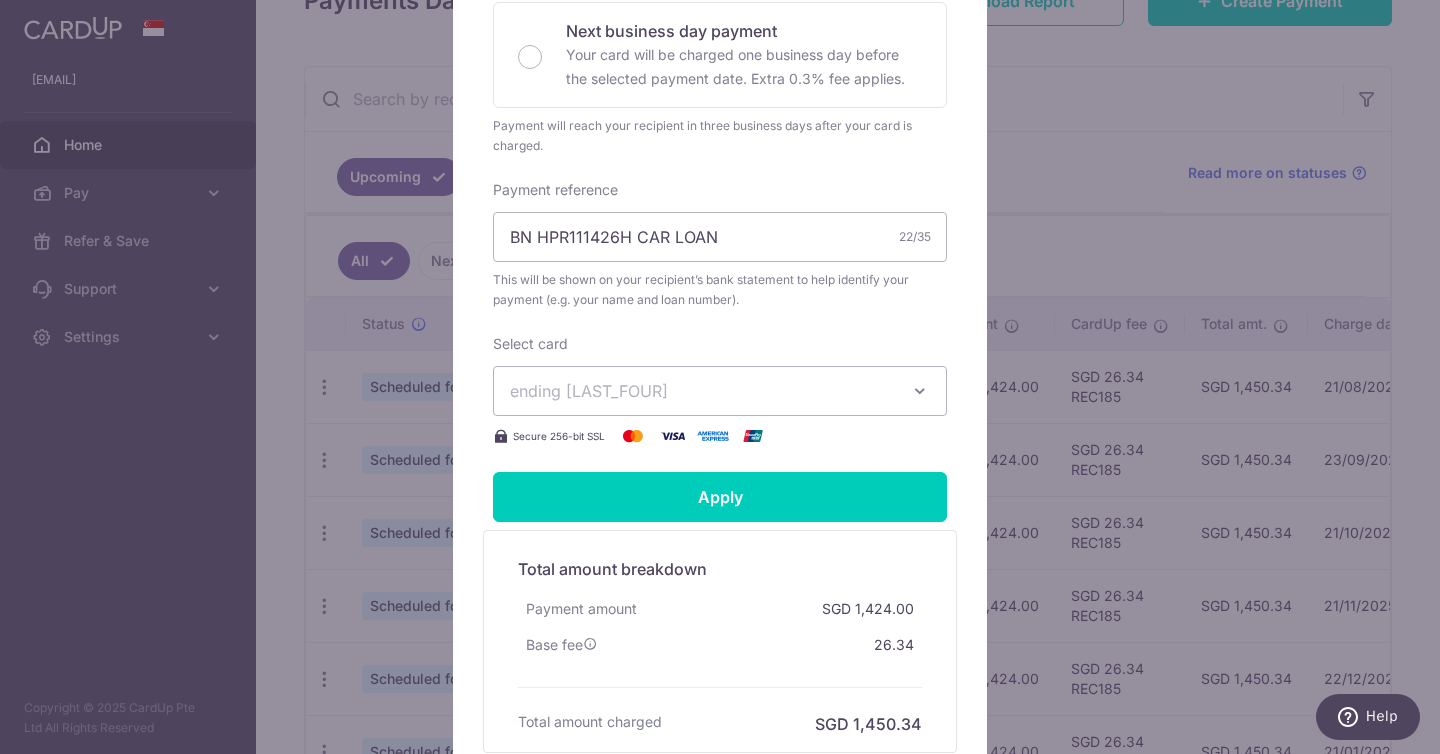 click on "ending 3519" at bounding box center [702, 391] 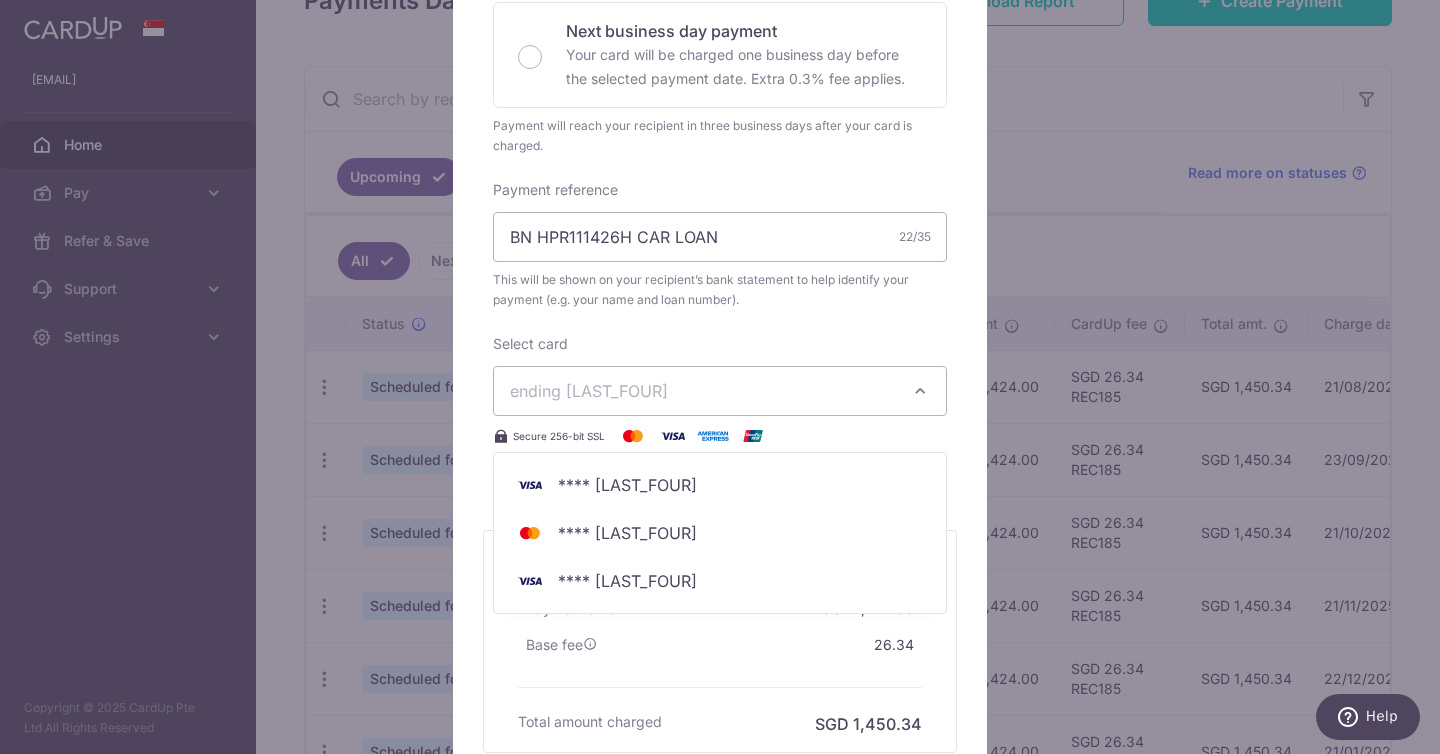 click on "Enter payment amount
1,424.00
1424.00
SGD
To change the payment amount, please cancel this payment and create a new payment with updated supporting documents.
As the payment amount is large, for your account security we will send you a notification via SMS and email on the payment charge date requiring your response to confirm the charge.
Select payment plan
Standard payment" at bounding box center [720, 101] 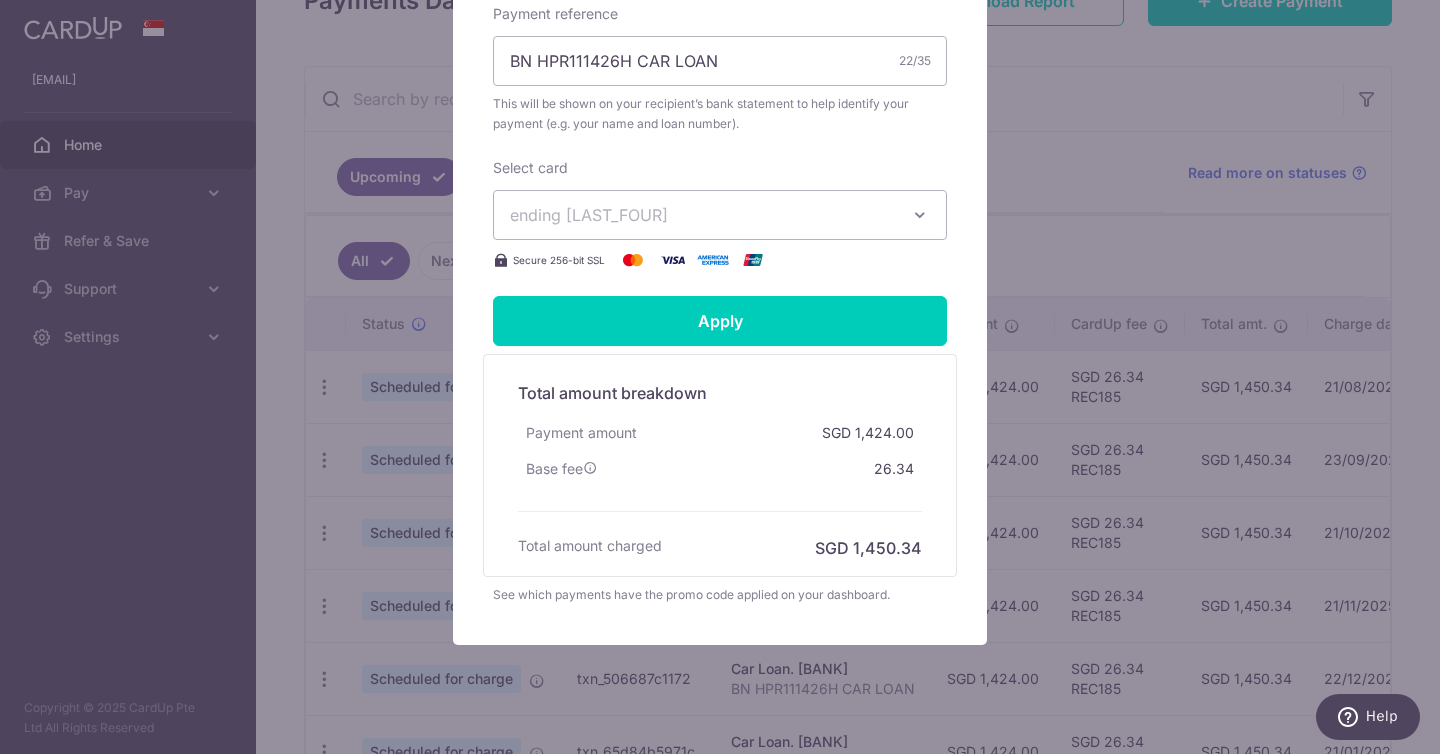 scroll, scrollTop: 747, scrollLeft: 0, axis: vertical 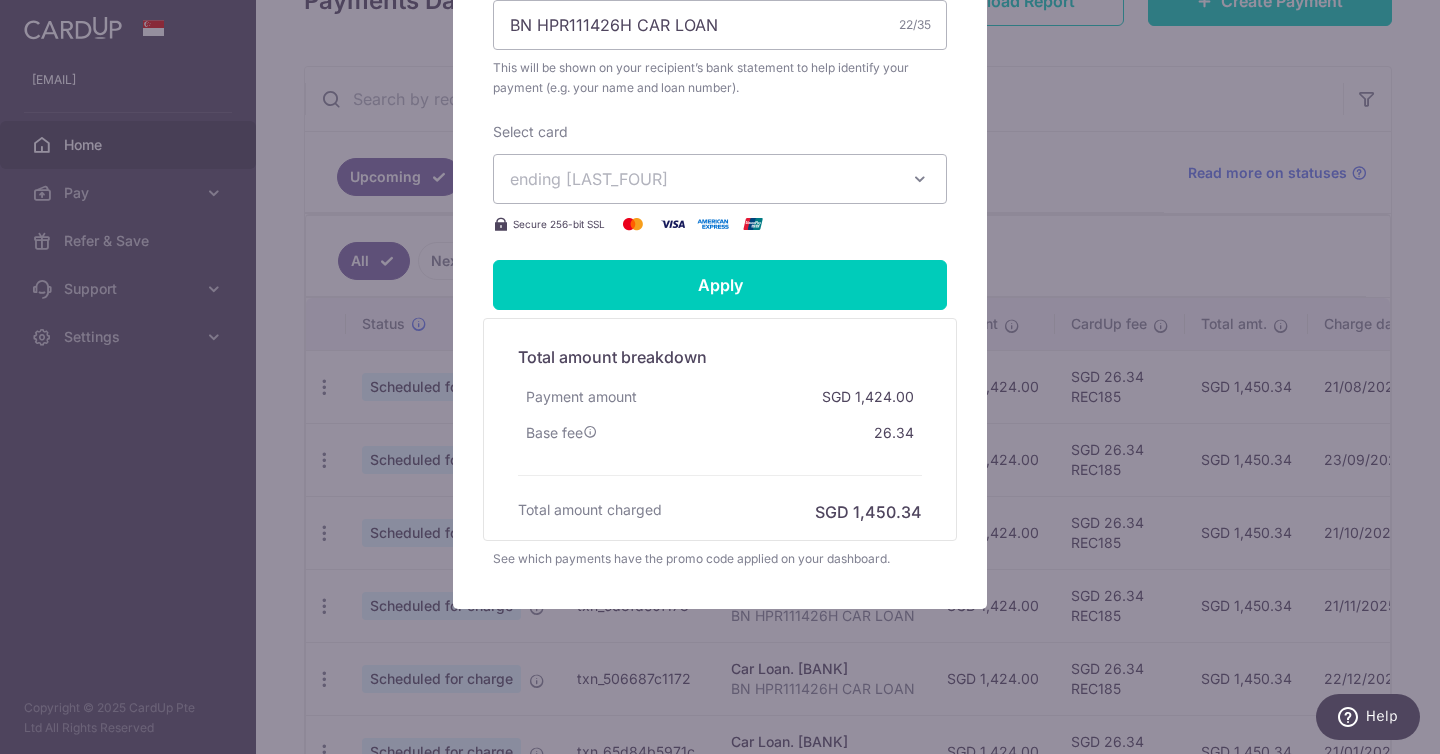 click on "Edit payment
By clicking apply,  you will make changes to all  17  payments to  DBS BANK LTD  scheduled from
26/08/2025 to 26/12/2026 .
By clicking below, you confirm you are editing this payment to  DBS BANK LTD  on
26/08/2025 .
1424.00" at bounding box center (720, 377) 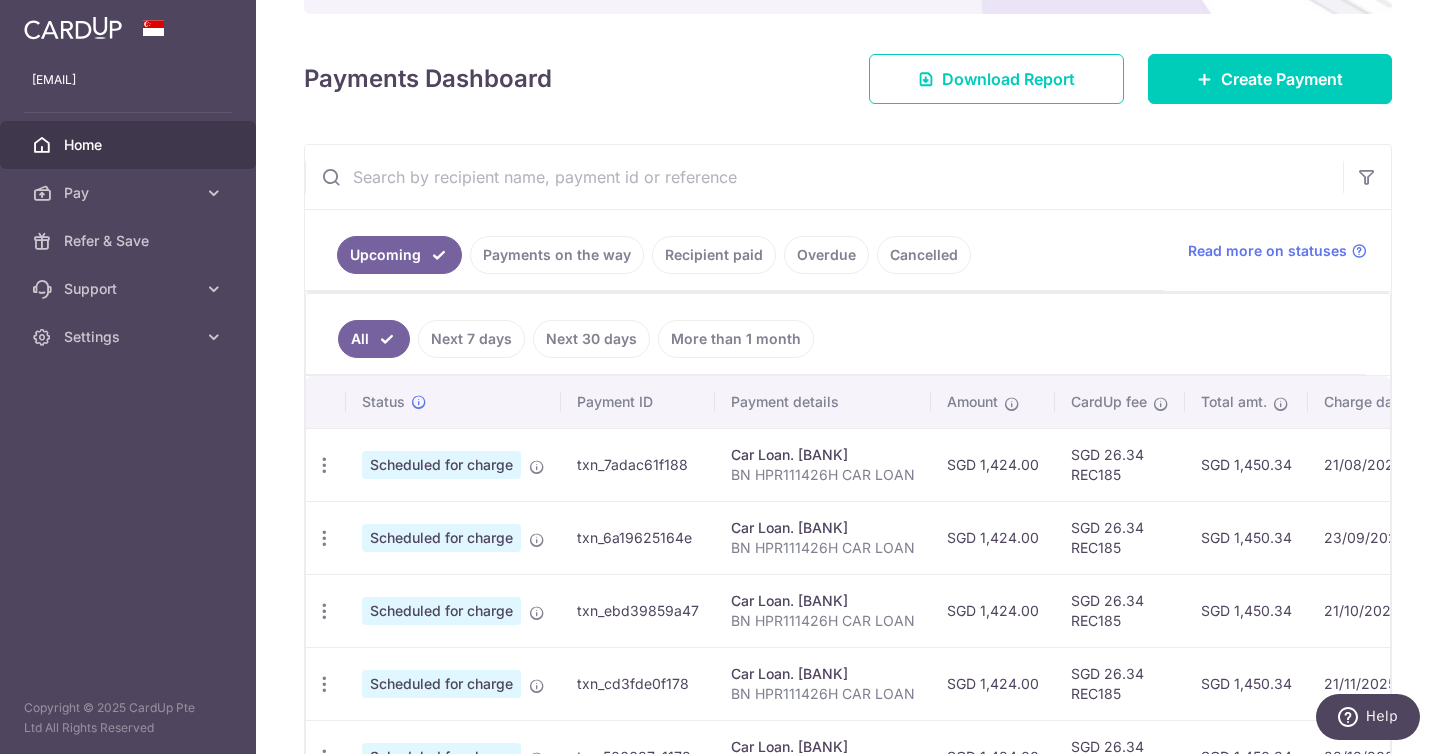 scroll, scrollTop: 0, scrollLeft: 0, axis: both 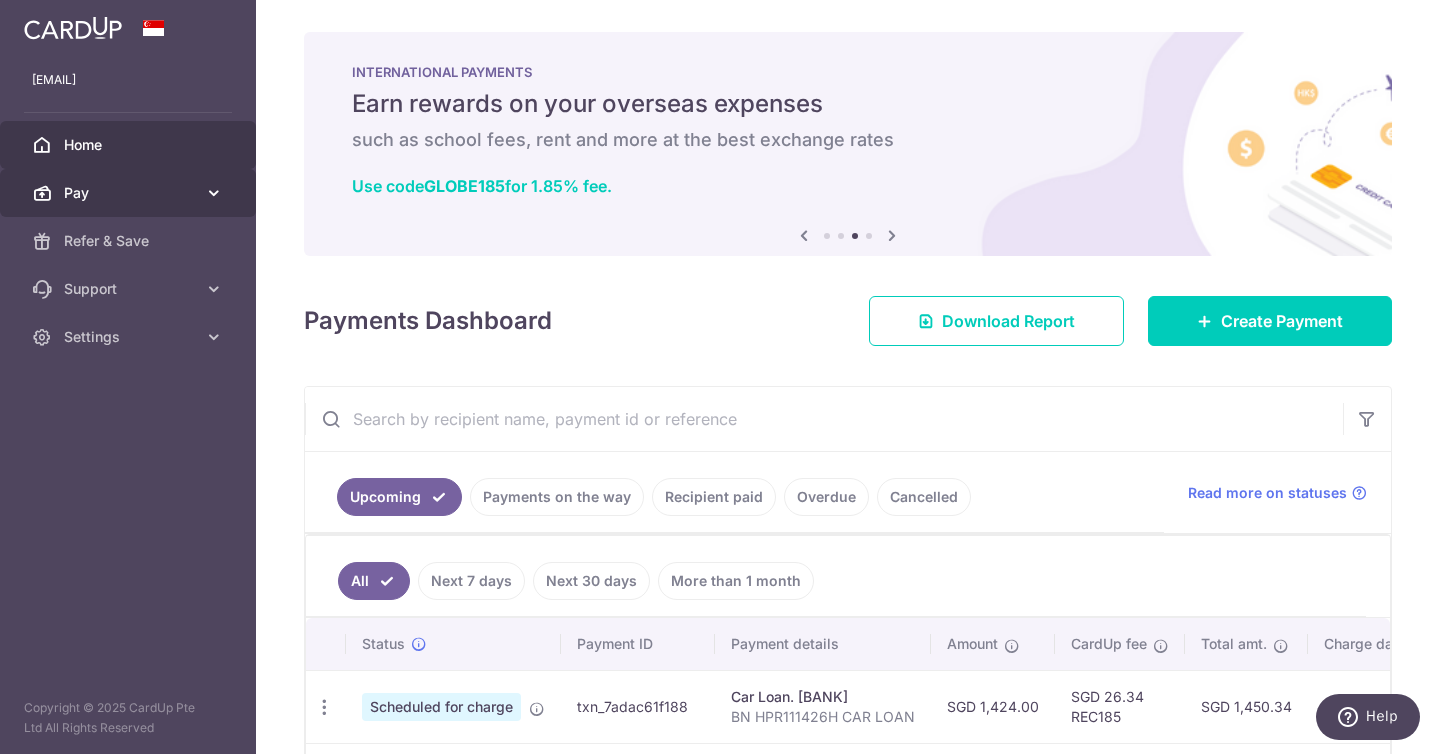 click on "Pay" at bounding box center [130, 193] 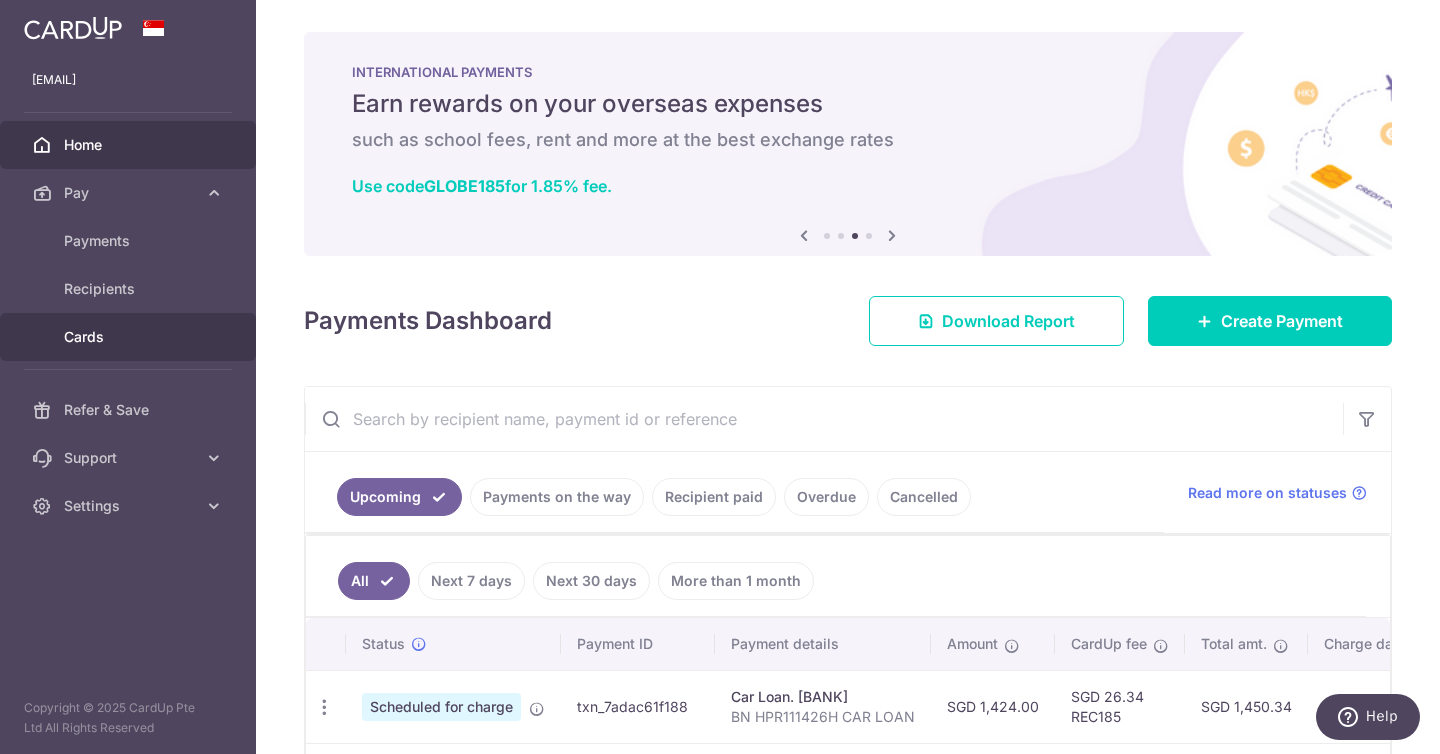 click on "Cards" at bounding box center (130, 337) 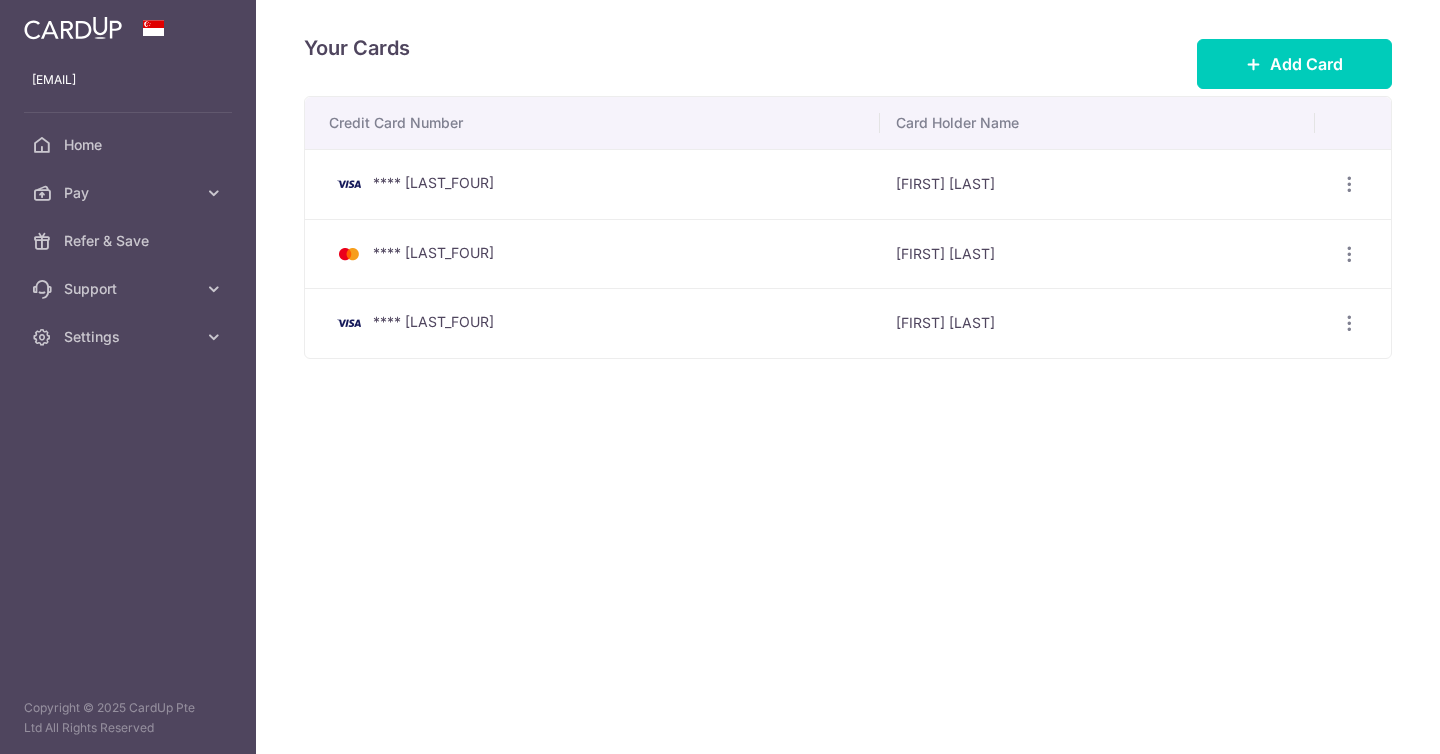 scroll, scrollTop: 0, scrollLeft: 0, axis: both 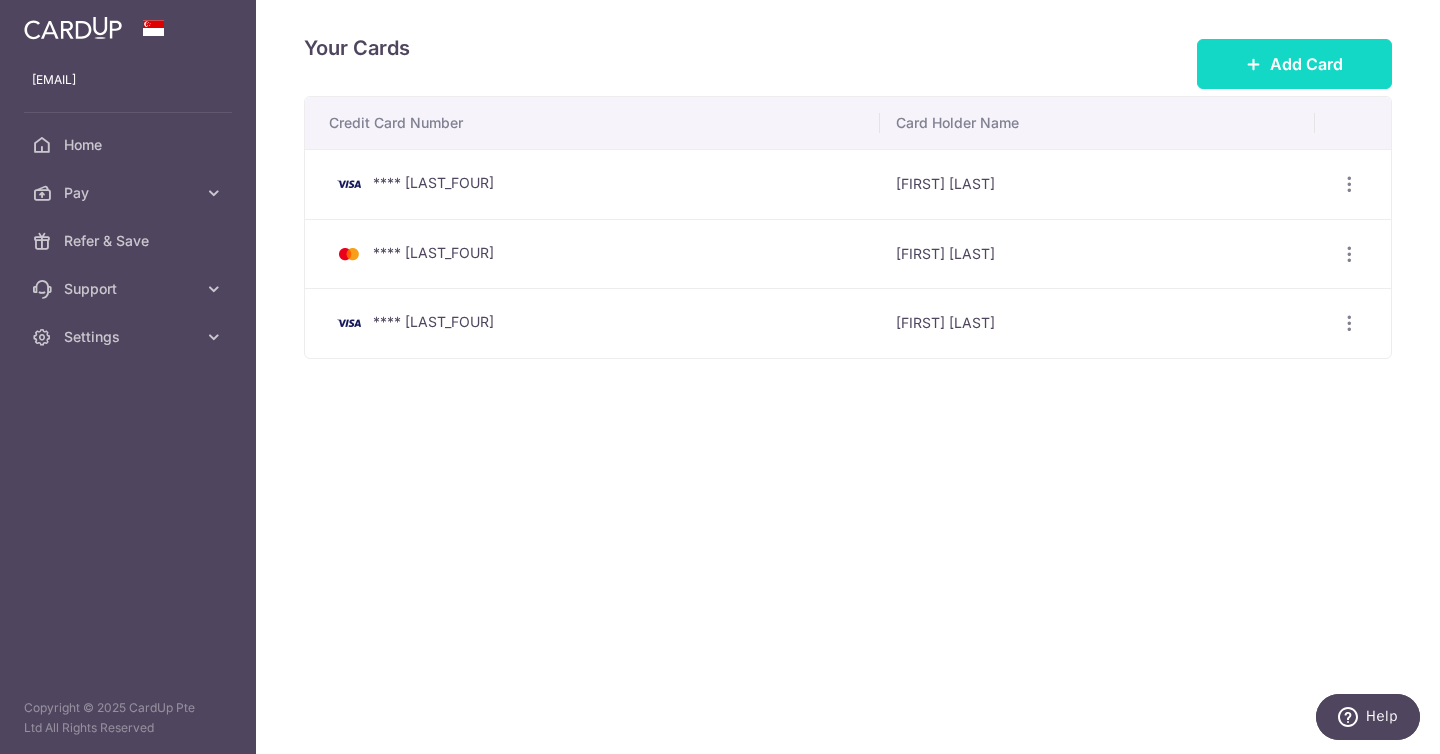 click on "Add Card" at bounding box center [1294, 64] 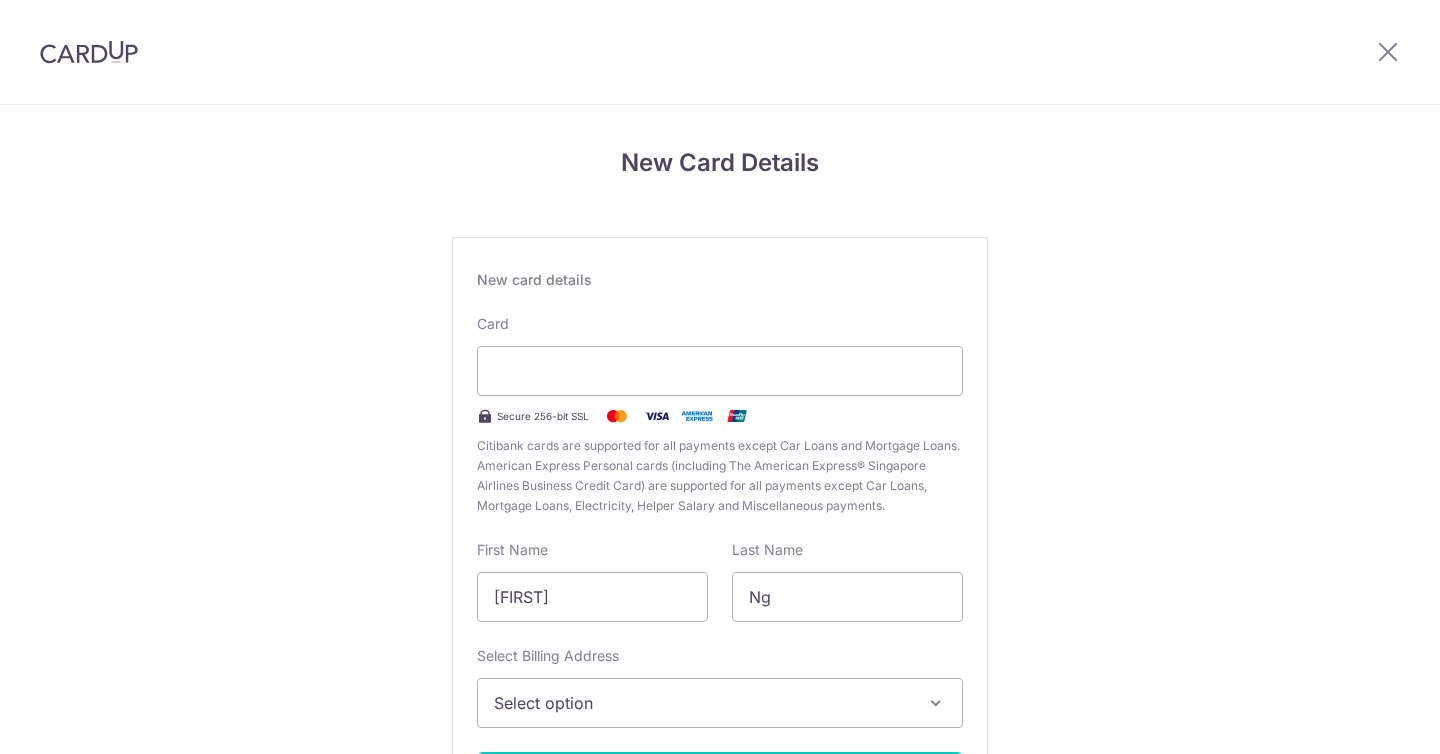 scroll, scrollTop: 0, scrollLeft: 0, axis: both 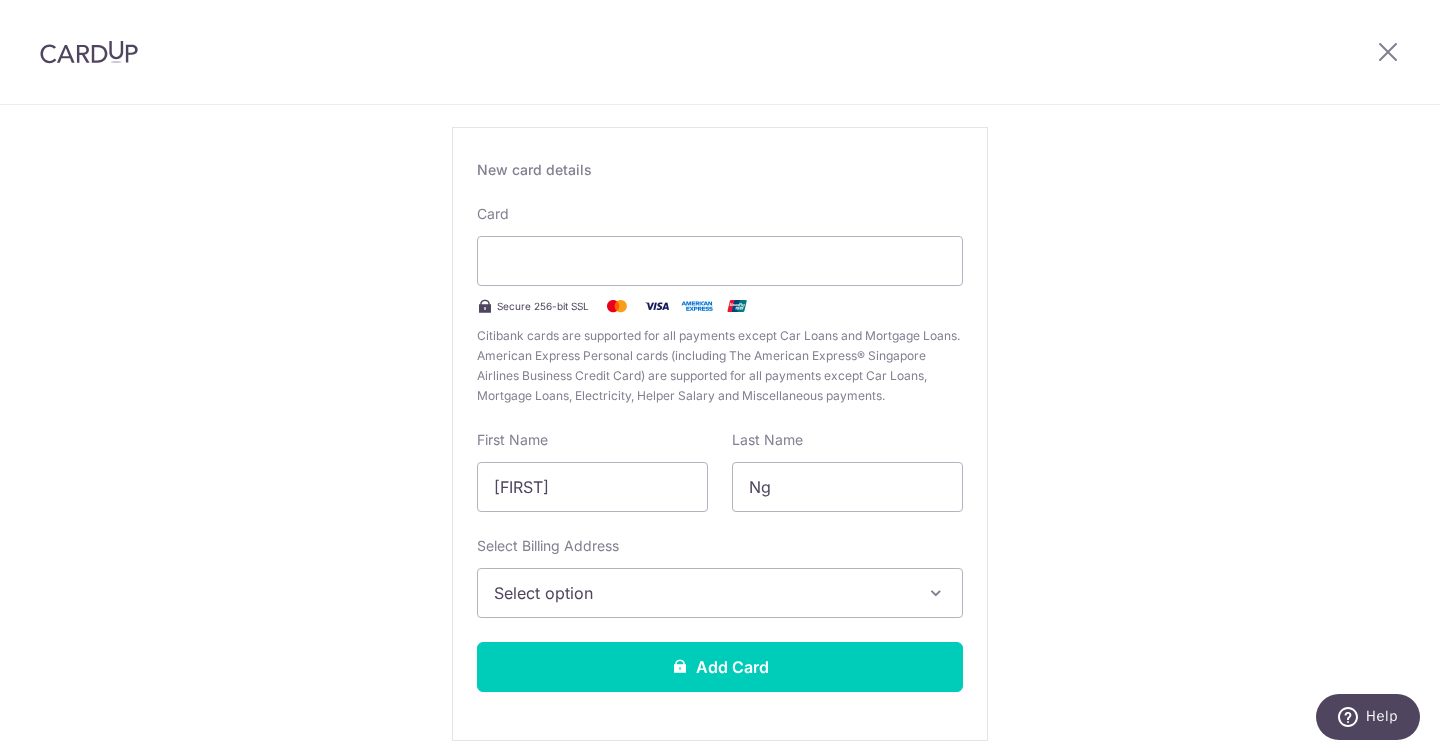 click on "Select option" at bounding box center [702, 593] 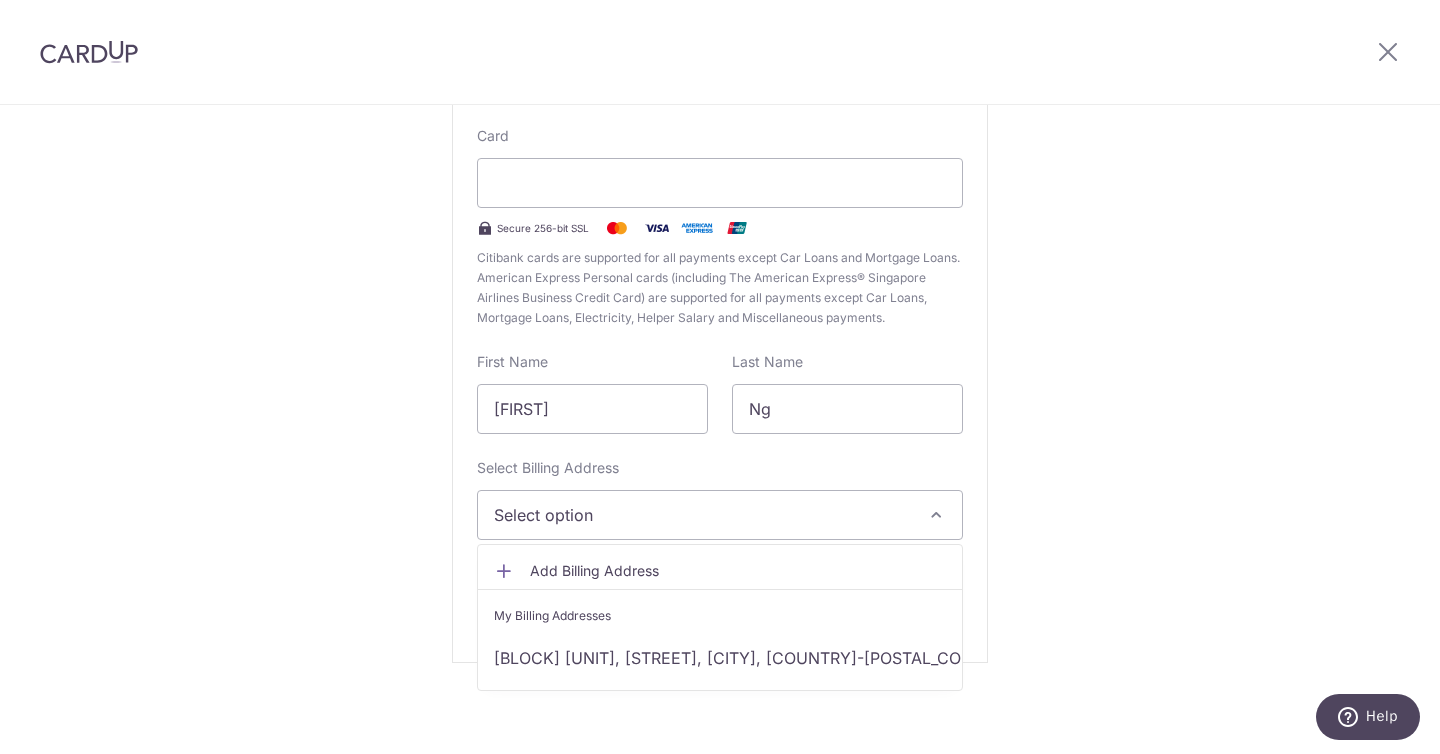 scroll, scrollTop: 191, scrollLeft: 0, axis: vertical 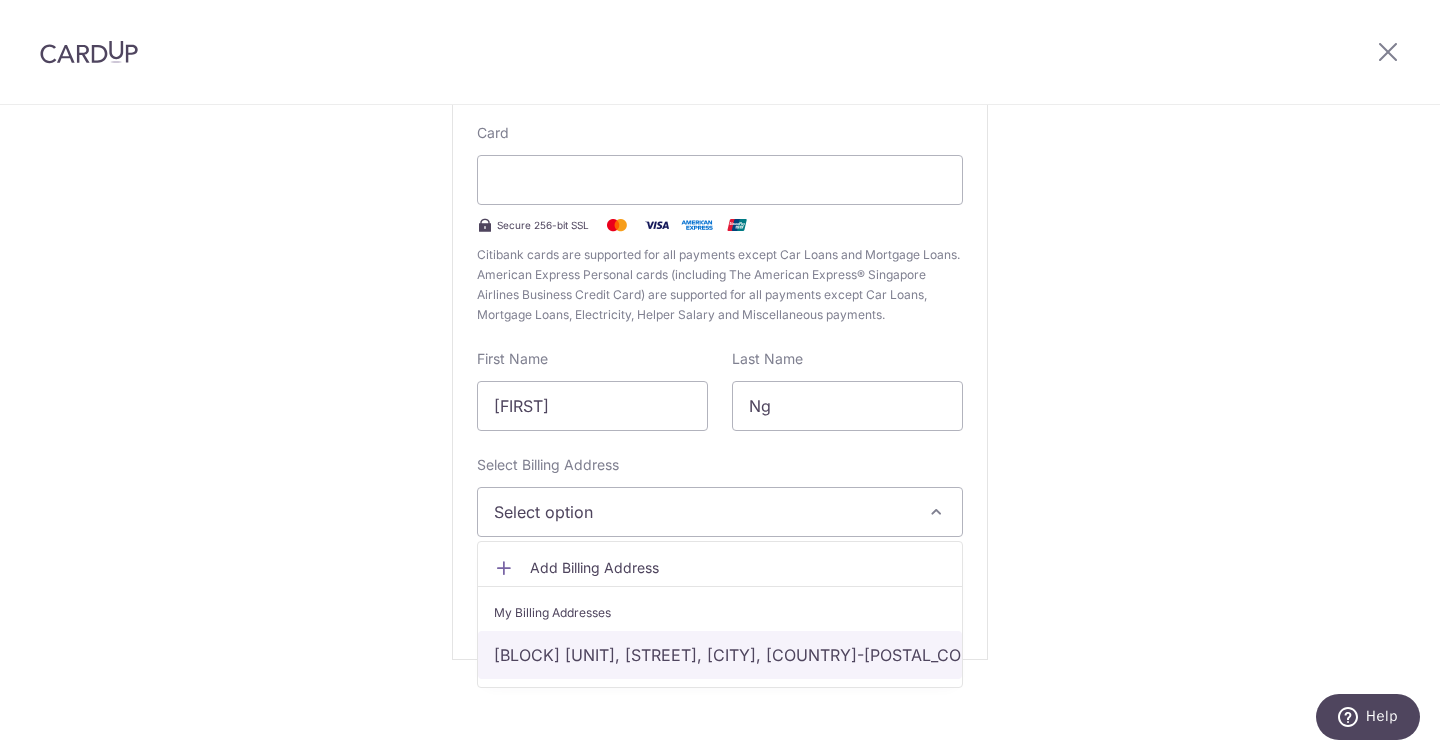 click on "Blk 4 #04-815, Bedok South Ave 1, Singapore, Singapore-460004" at bounding box center (720, 655) 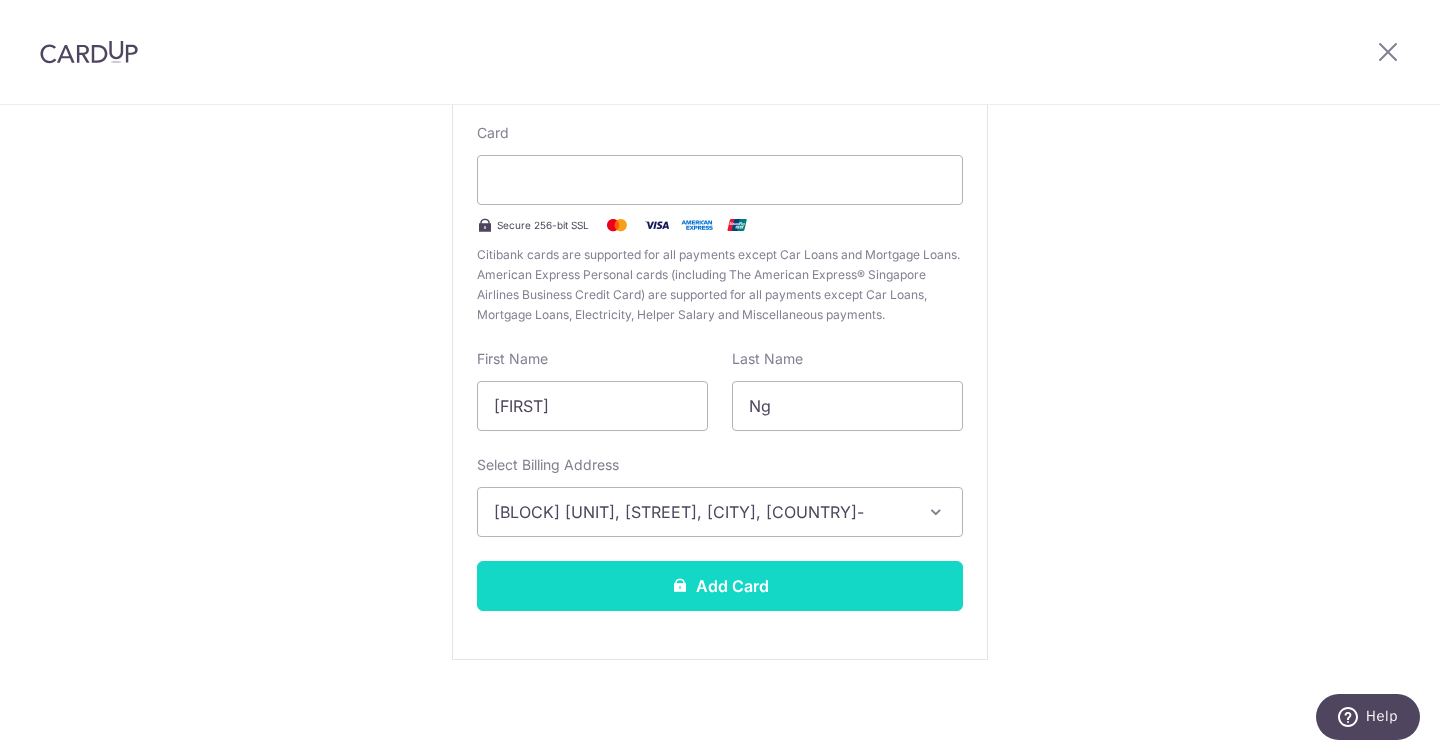 click on "Add Card" at bounding box center [720, 586] 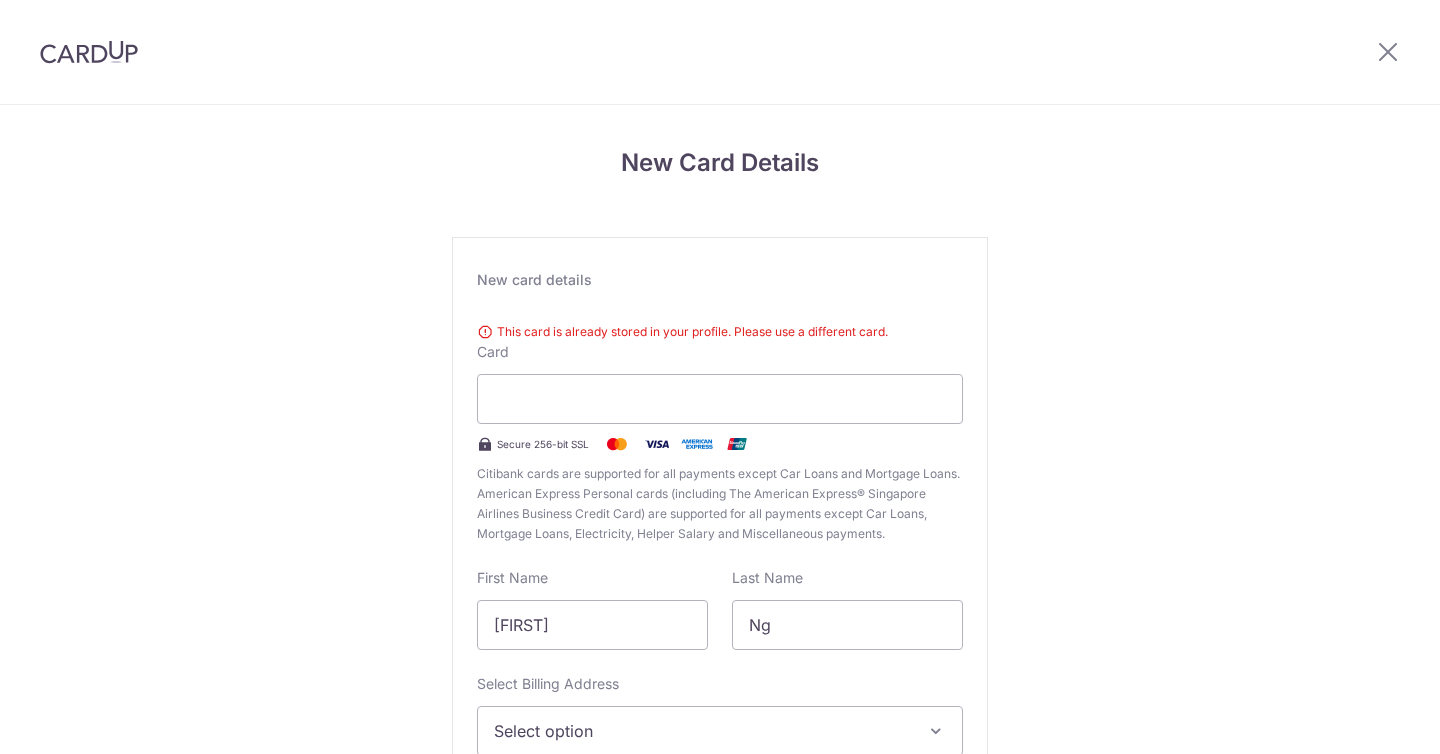scroll, scrollTop: 0, scrollLeft: 0, axis: both 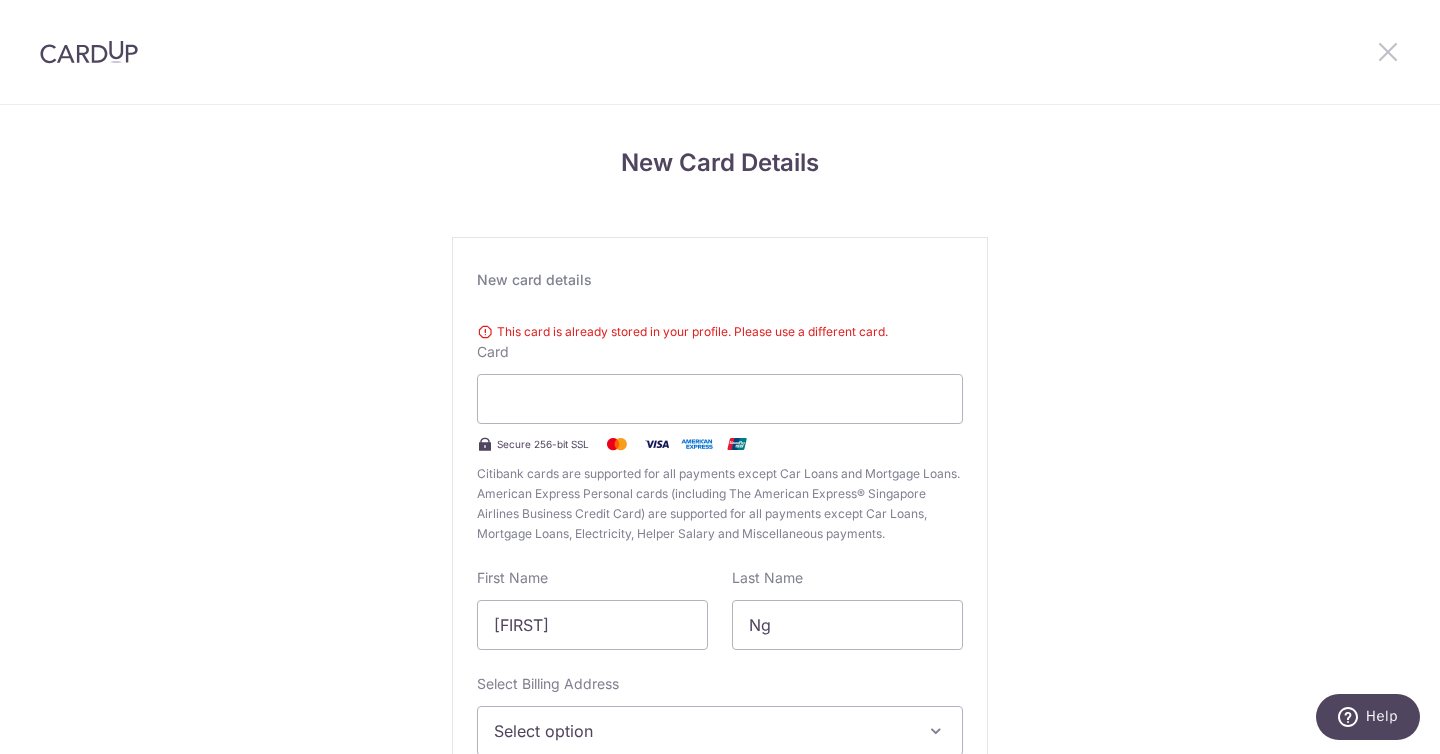 click at bounding box center [1388, 51] 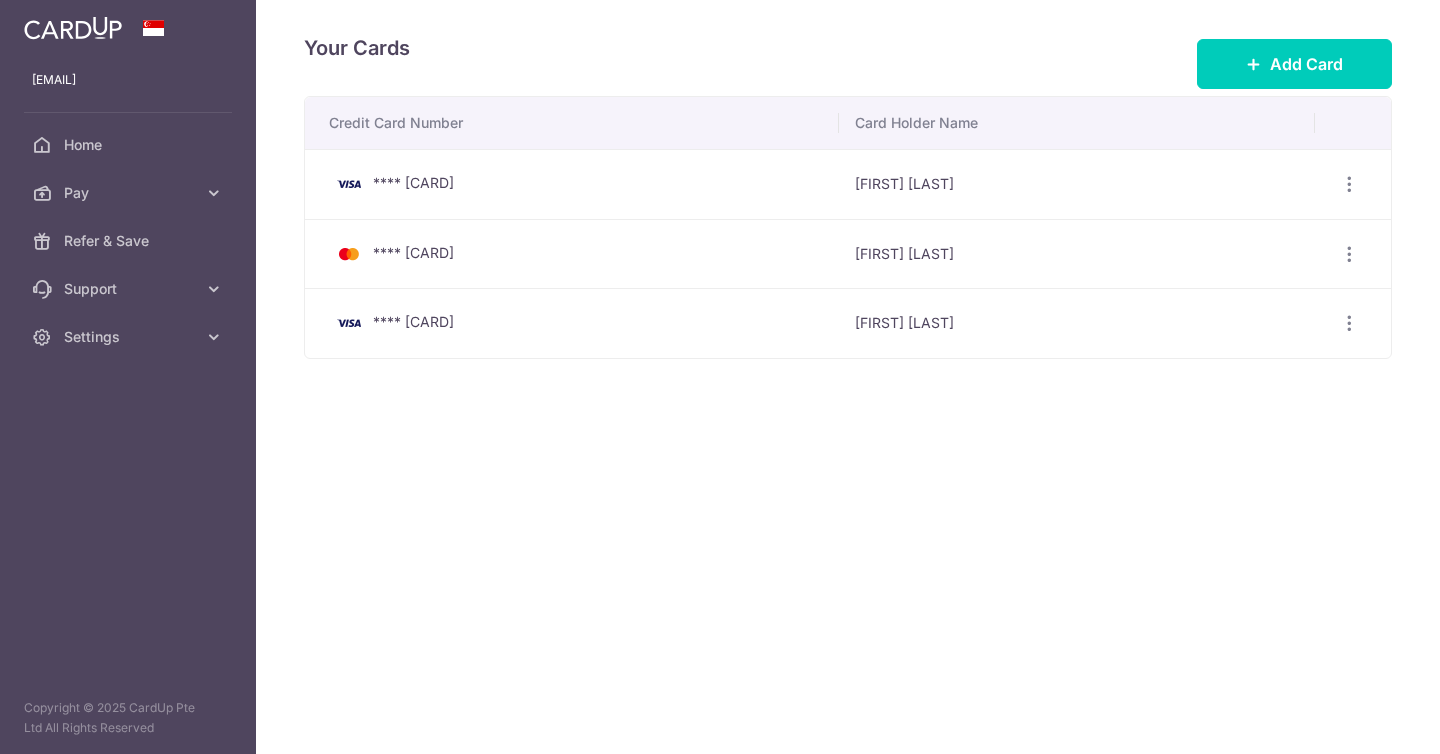 scroll, scrollTop: 0, scrollLeft: 0, axis: both 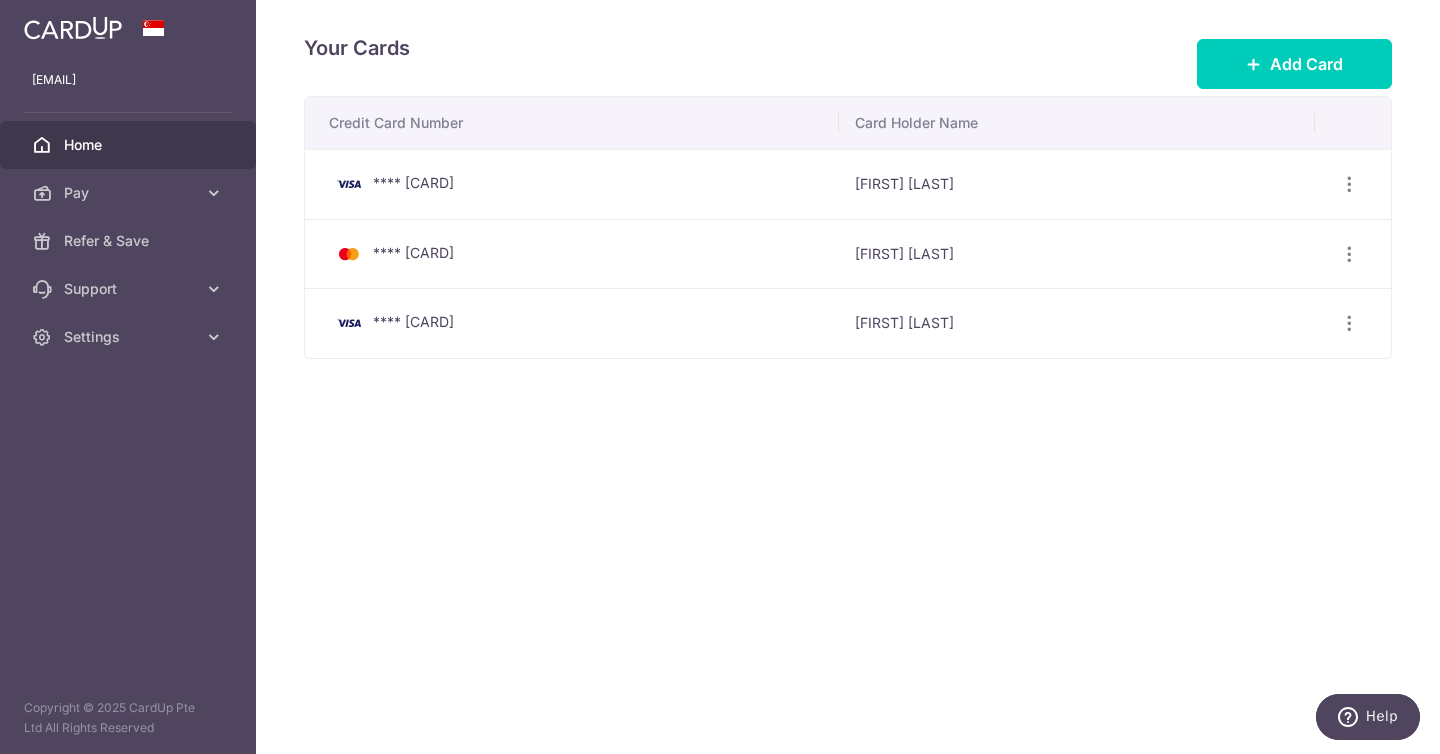 click on "Home" at bounding box center (130, 145) 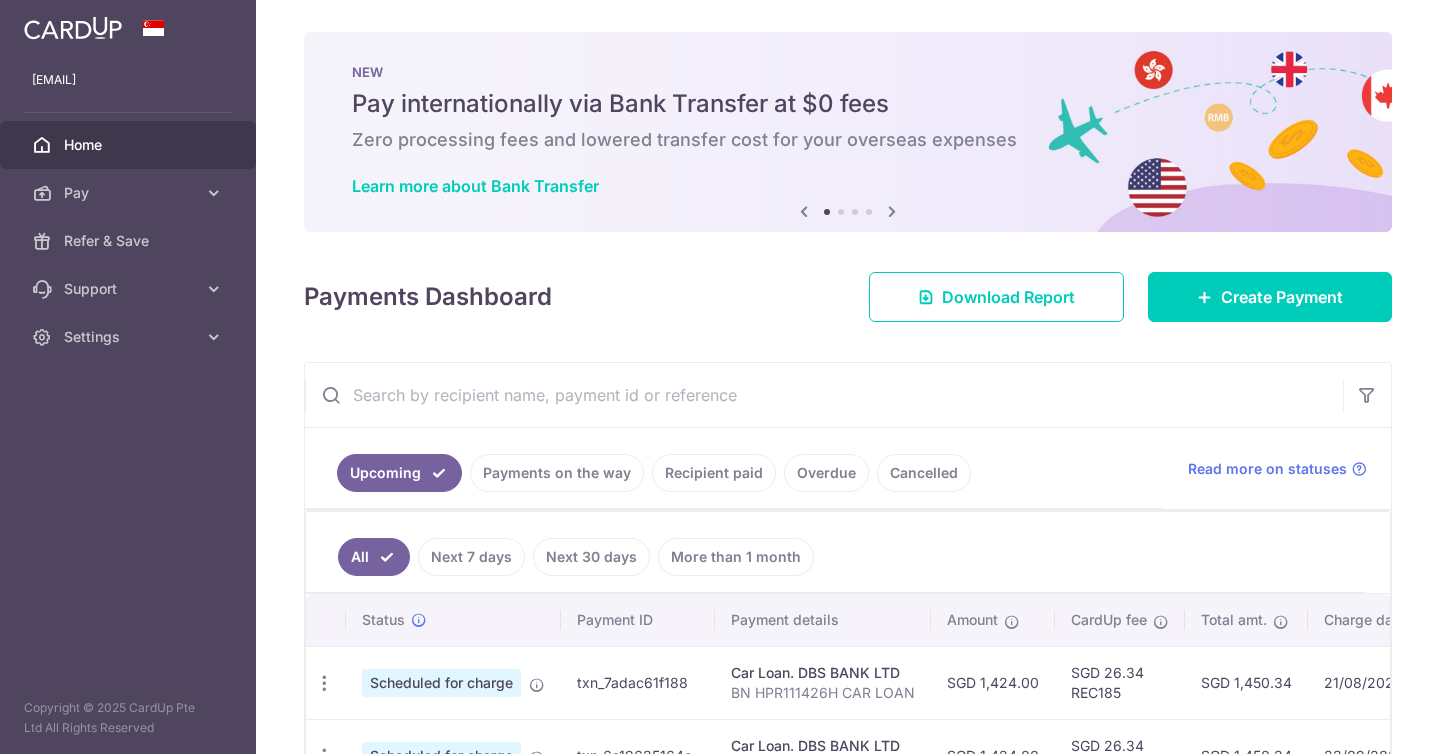scroll, scrollTop: 0, scrollLeft: 0, axis: both 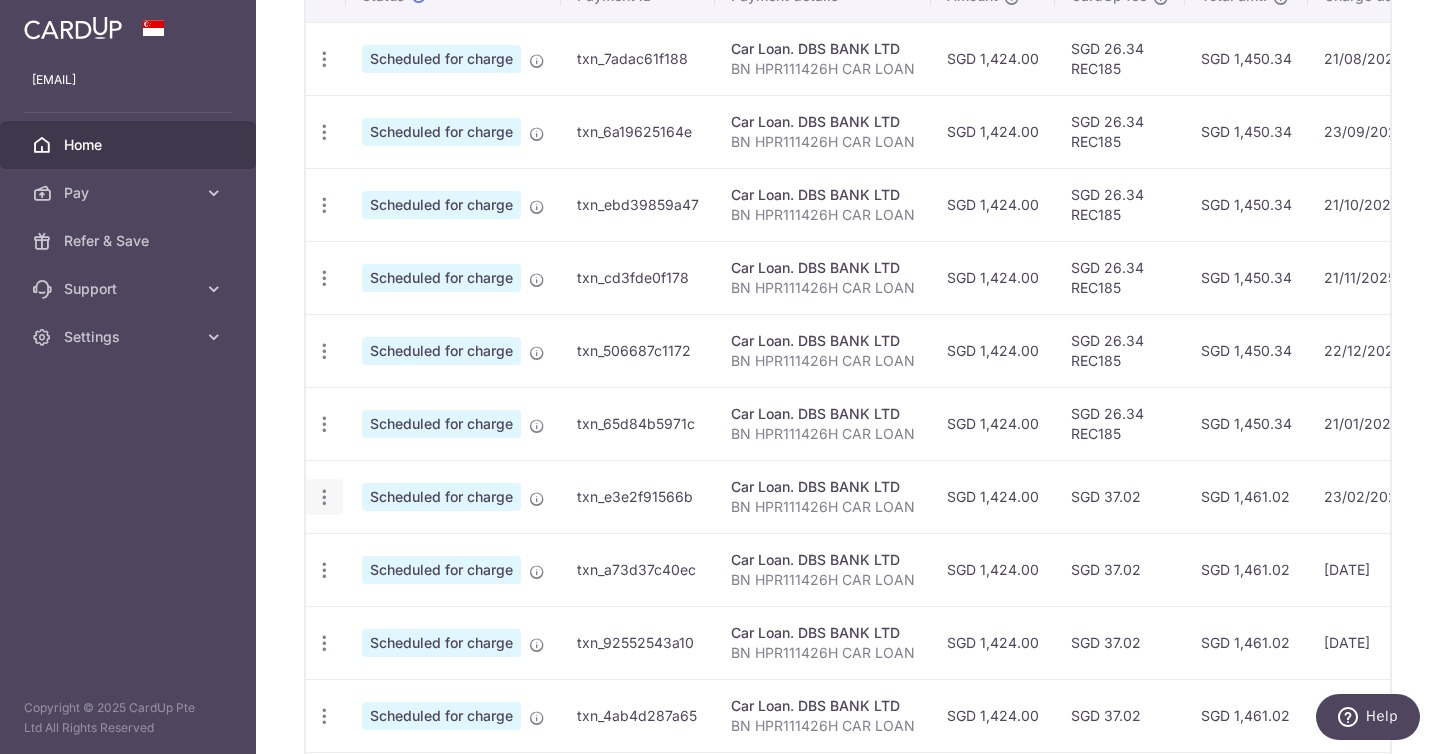 click at bounding box center [324, 59] 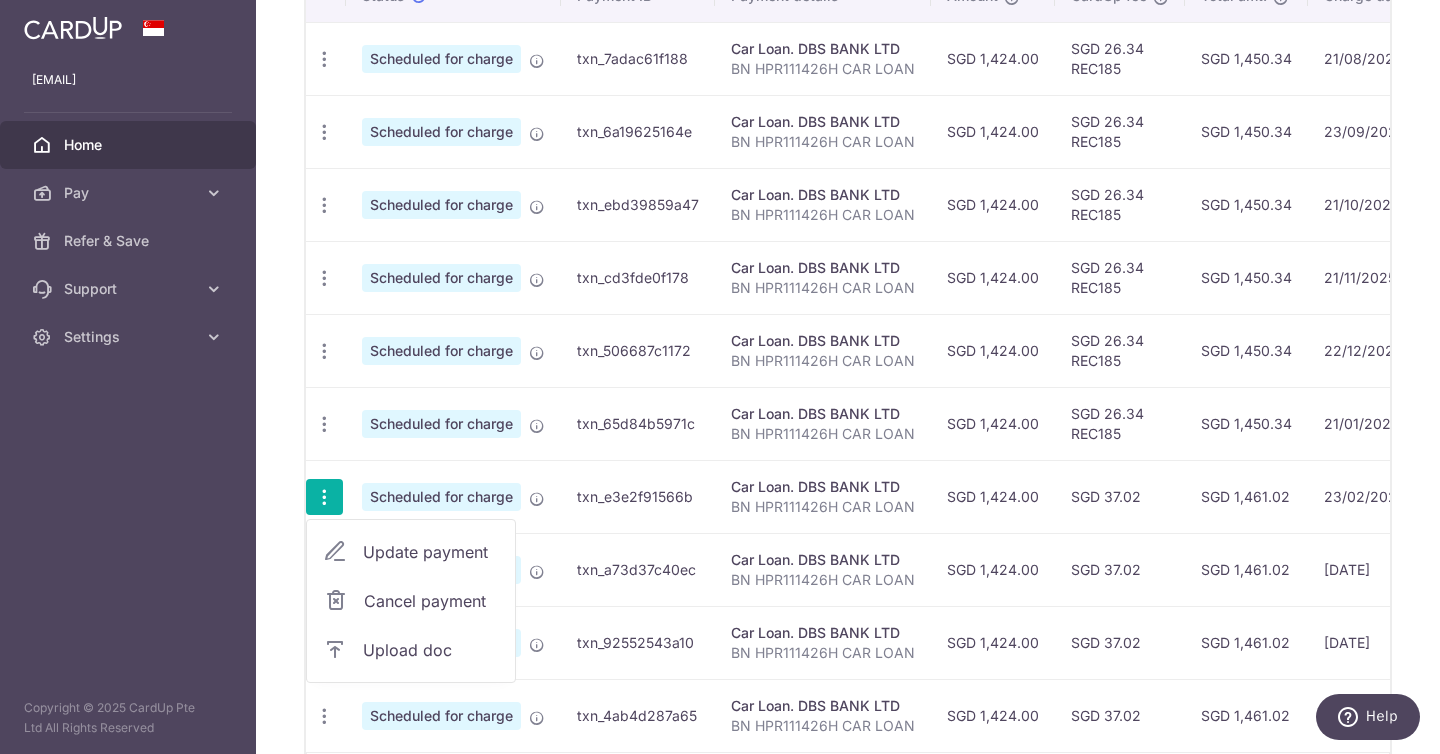 click on "[EMAIL]
Home
Pay
Payments
Recipients
Cards
Refer & Save
Support
FAQ
Contact Us
Settings
Account
Logout
Copyright © 2025 CardUp Pte Ltd All Rights Reserved" at bounding box center [128, 377] 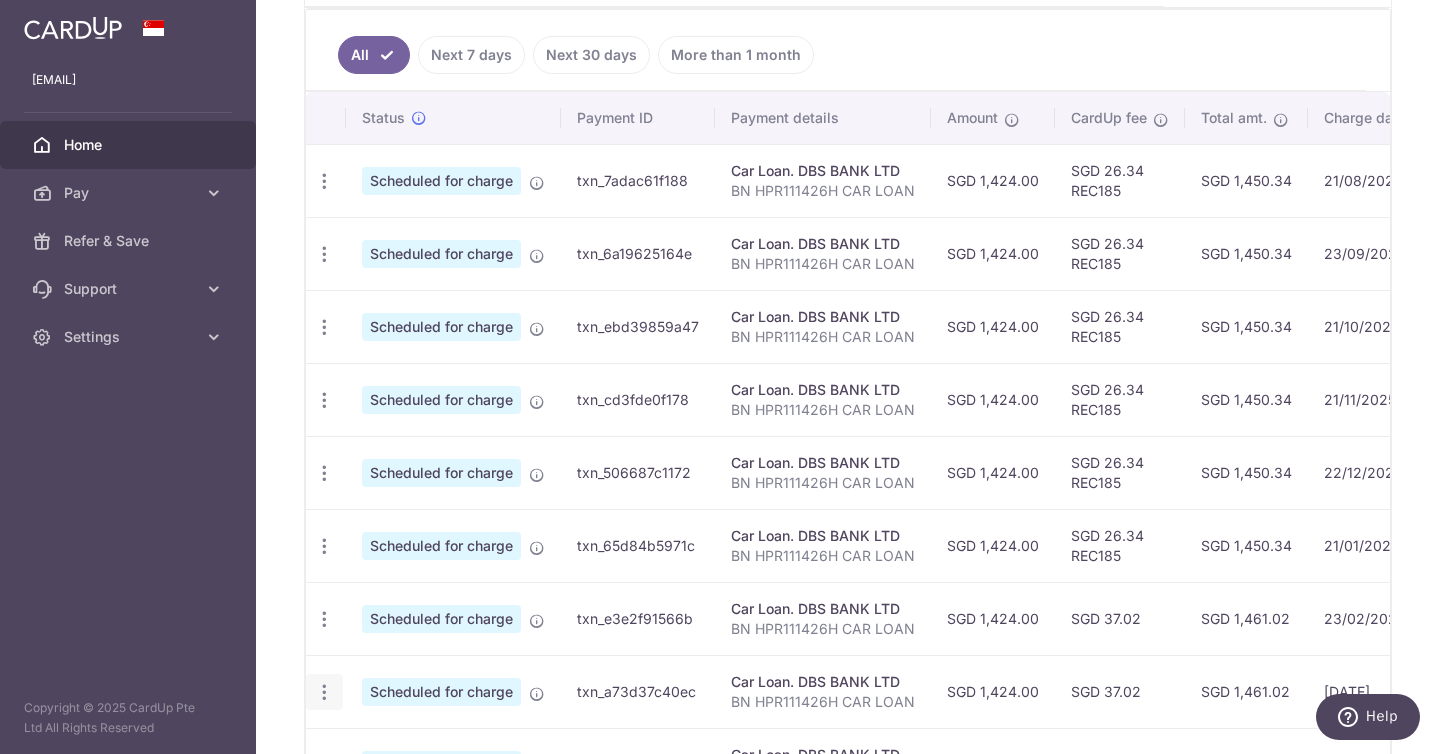 scroll, scrollTop: 508, scrollLeft: 0, axis: vertical 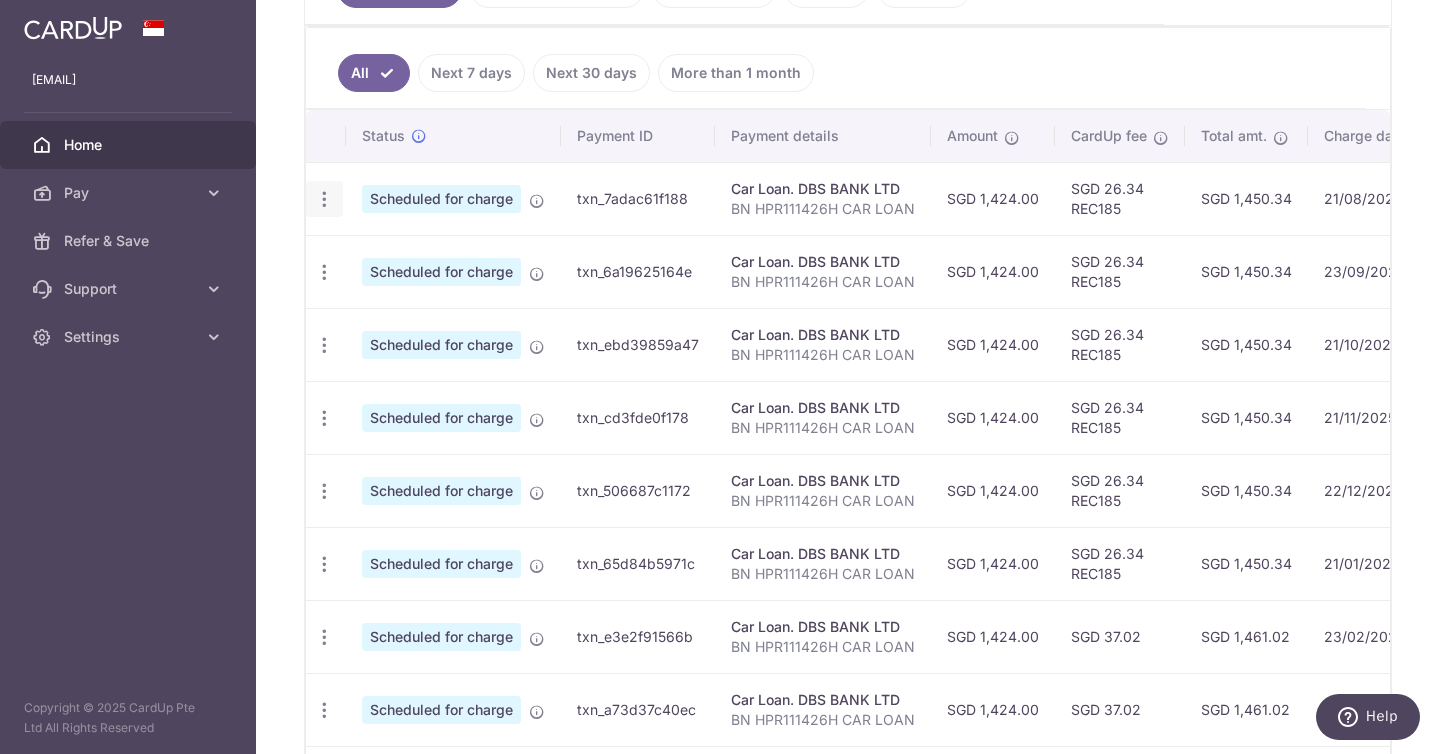 click at bounding box center (324, 199) 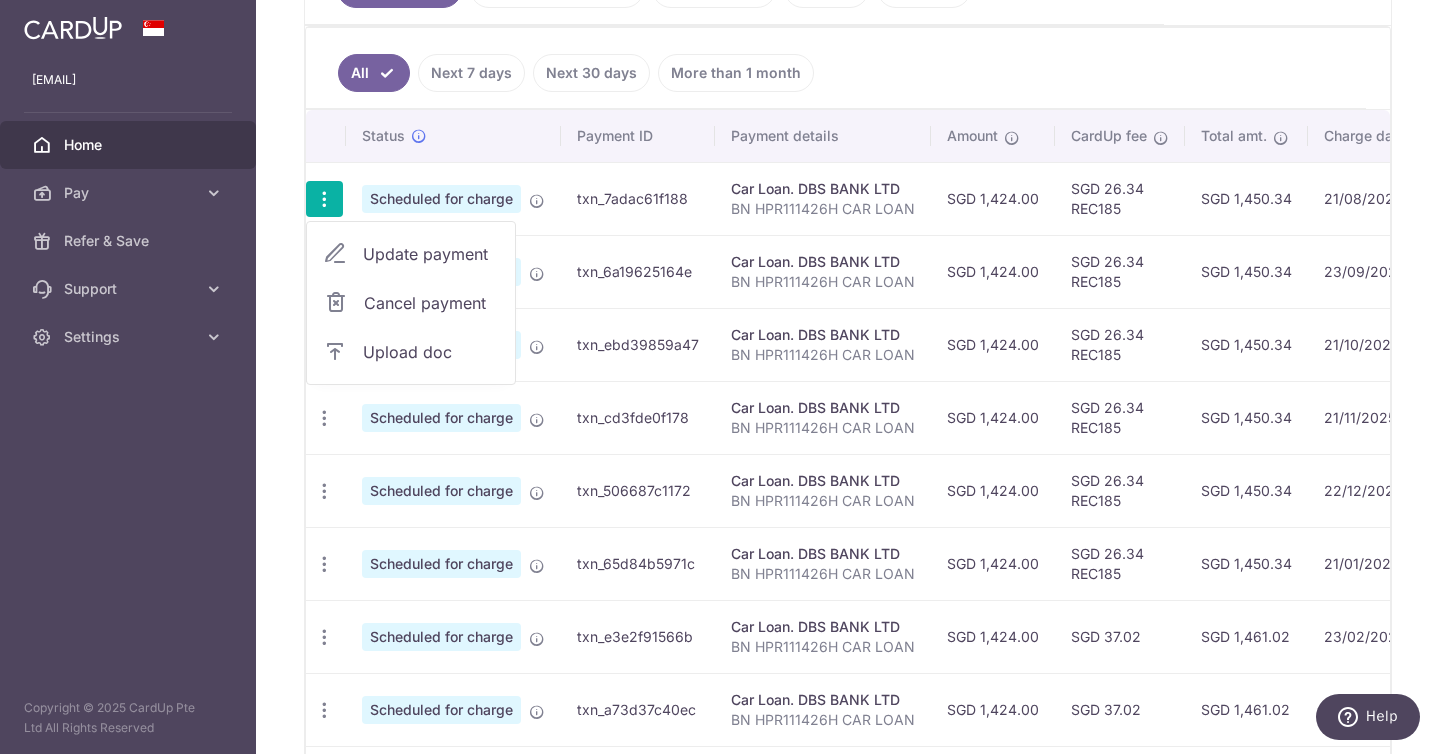 click on "Update payment" at bounding box center (431, 254) 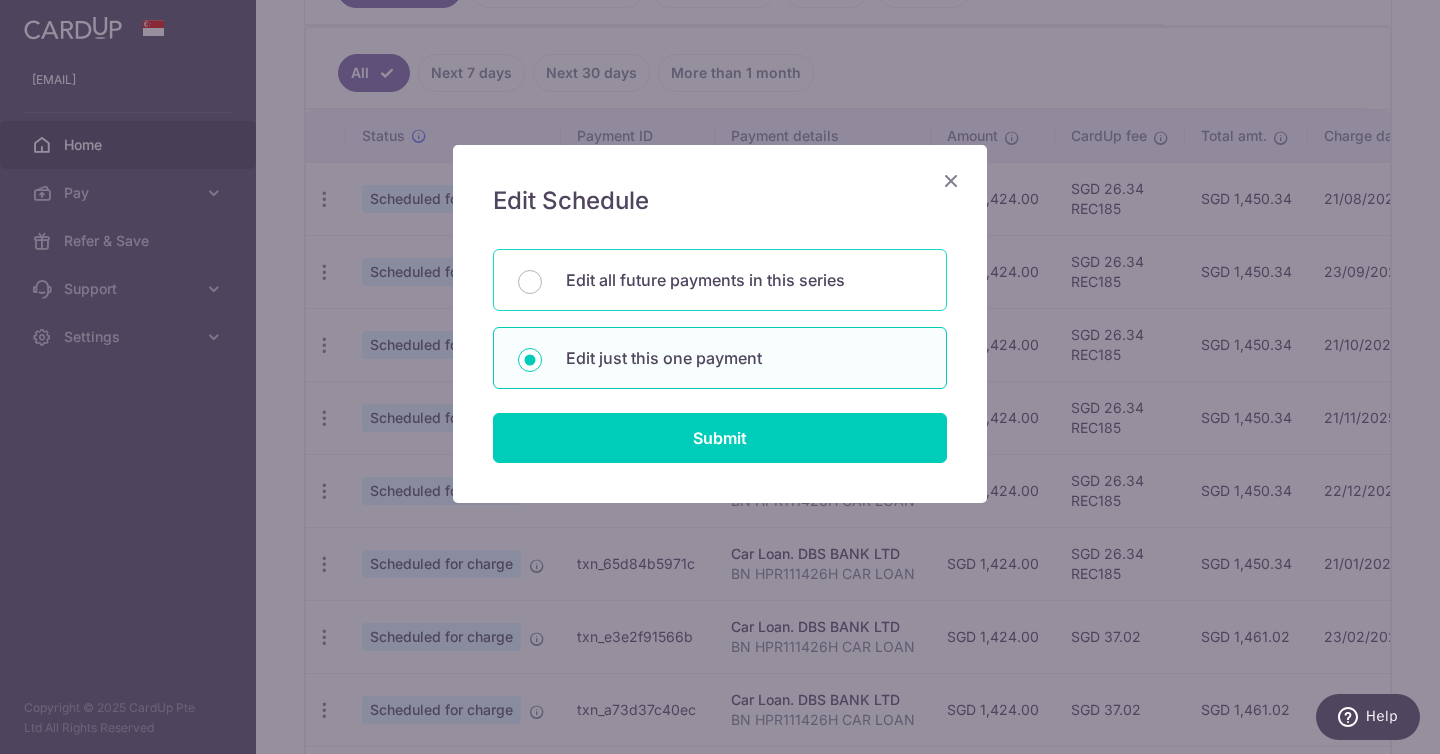 click on "Edit all future payments in this series" at bounding box center (744, 280) 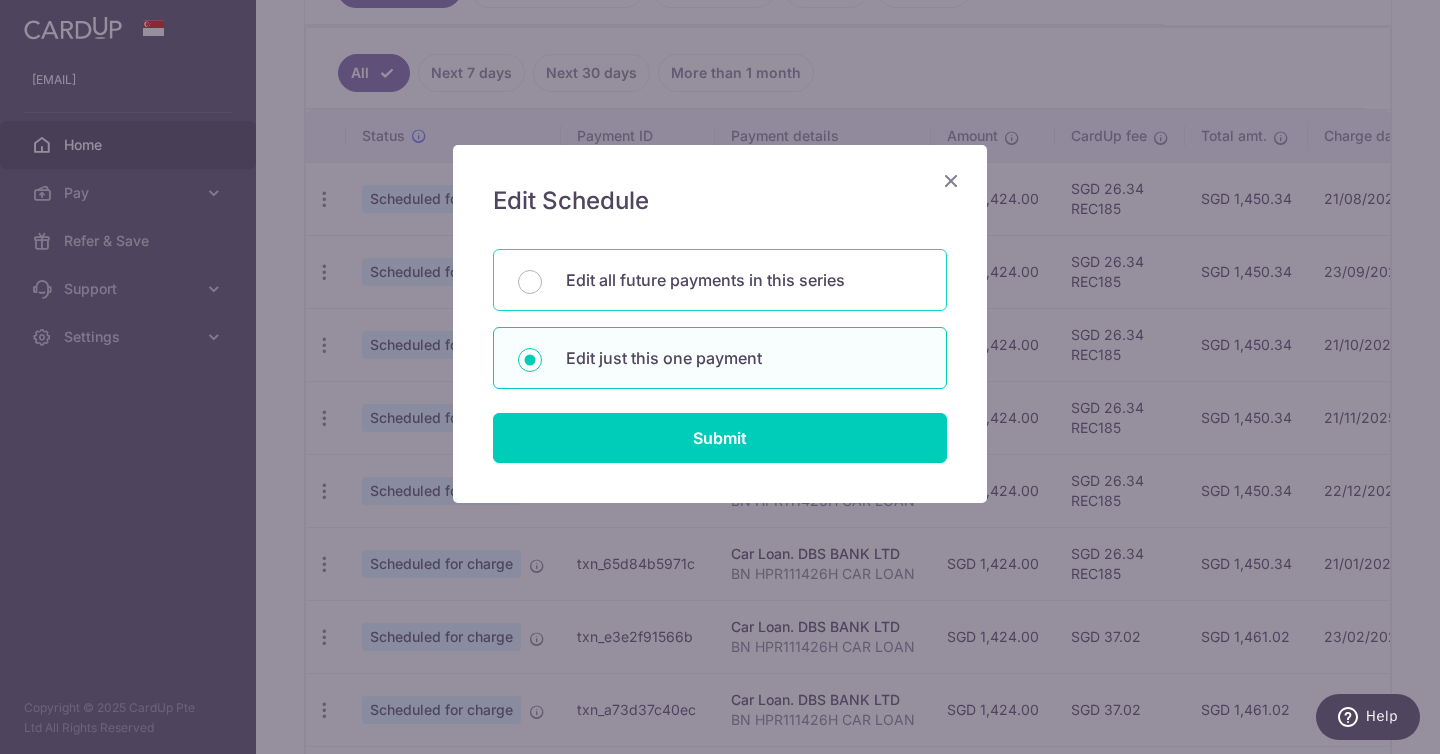 click on "Edit all future payments in this series" at bounding box center (530, 282) 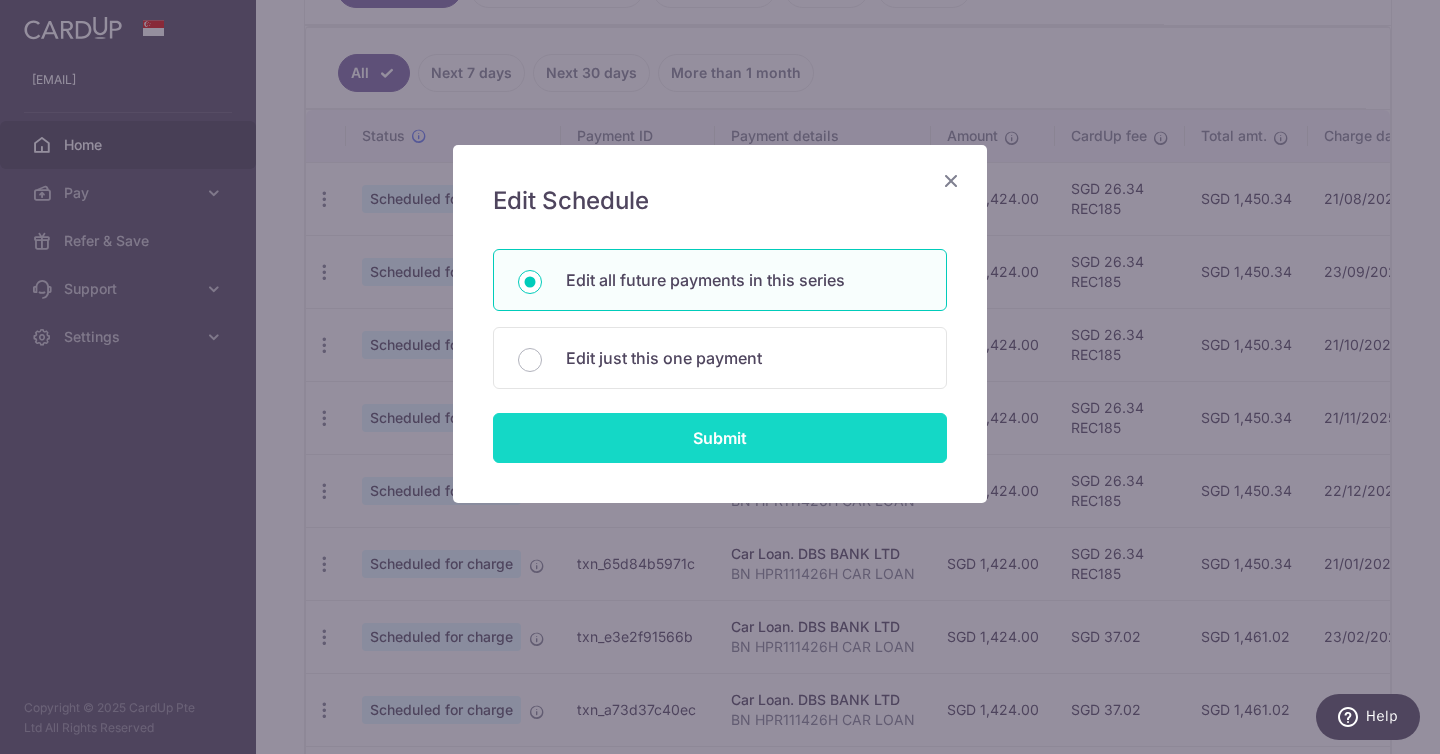click on "Submit" at bounding box center [720, 438] 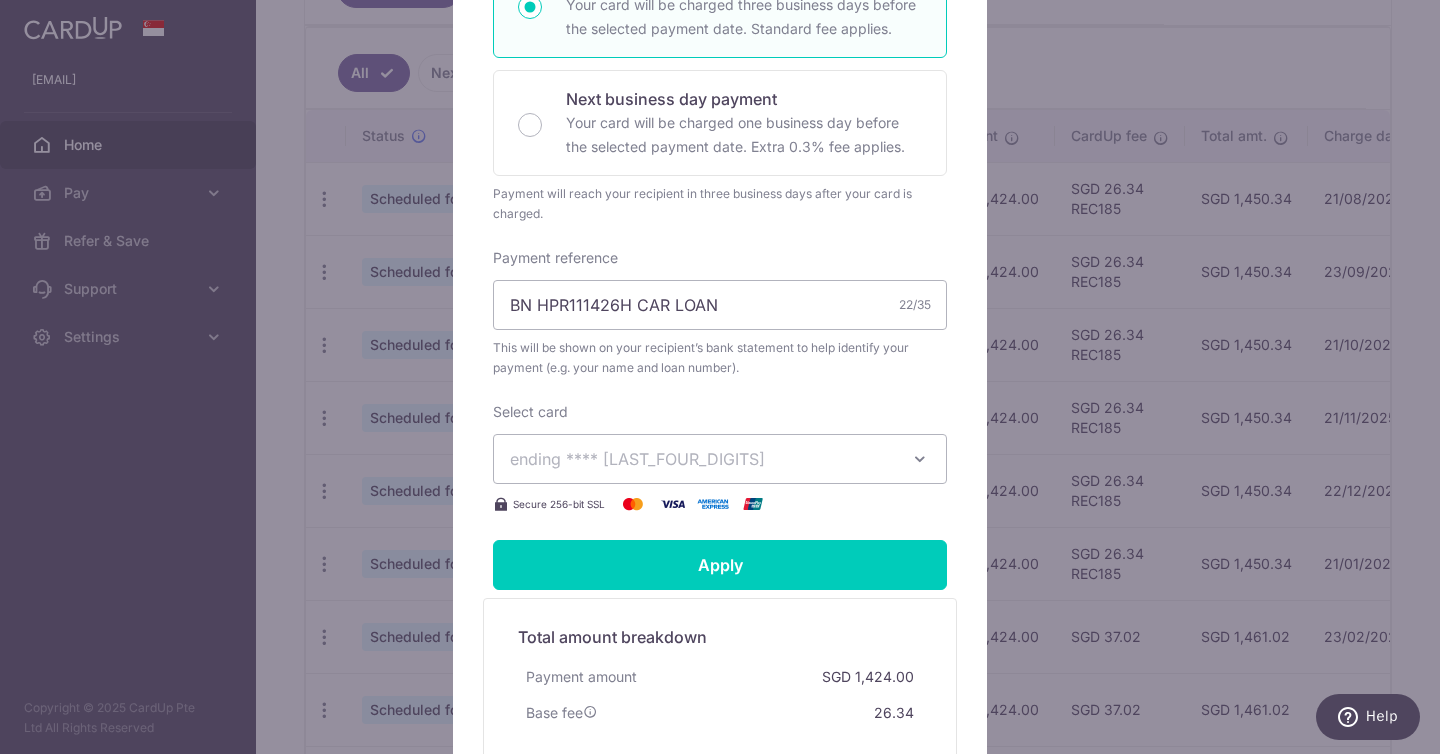 scroll, scrollTop: 470, scrollLeft: 0, axis: vertical 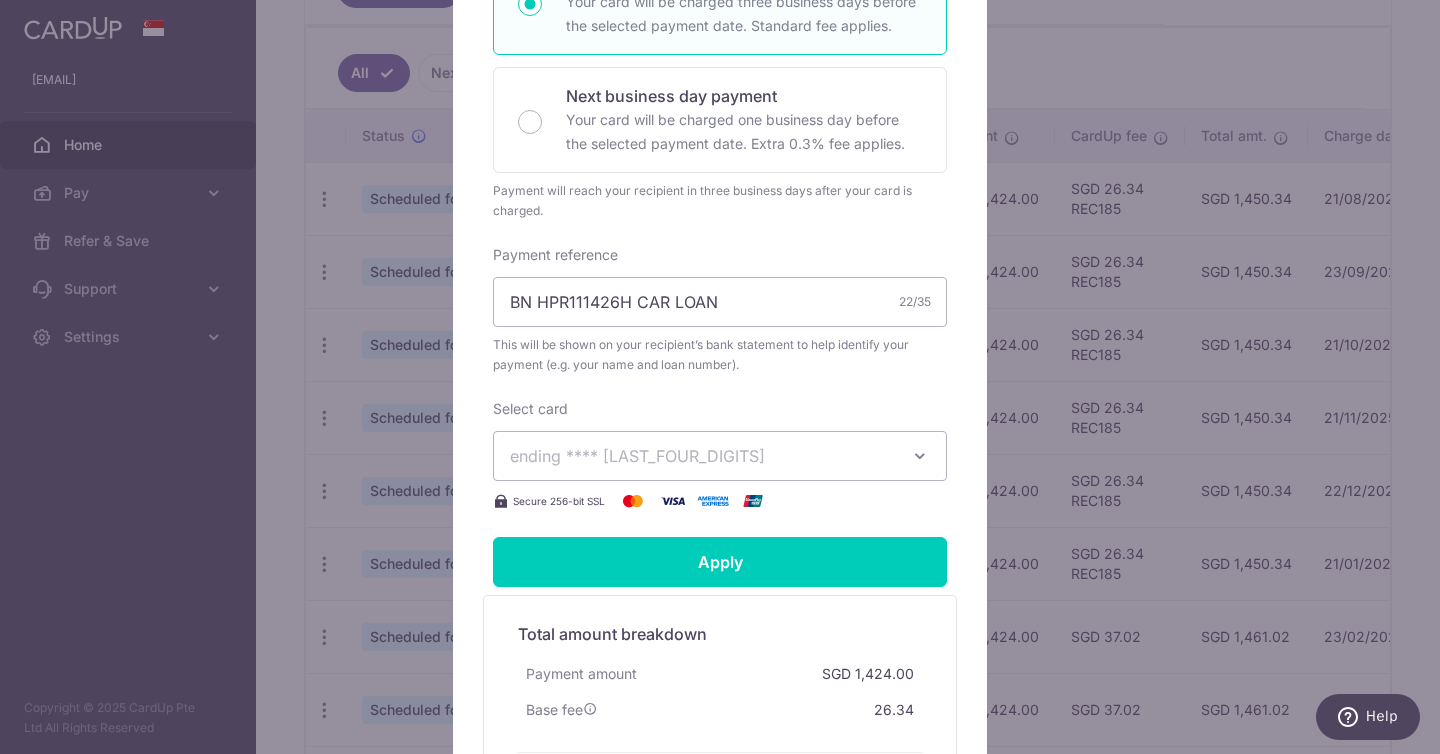 click on "ending 3519" at bounding box center [702, 456] 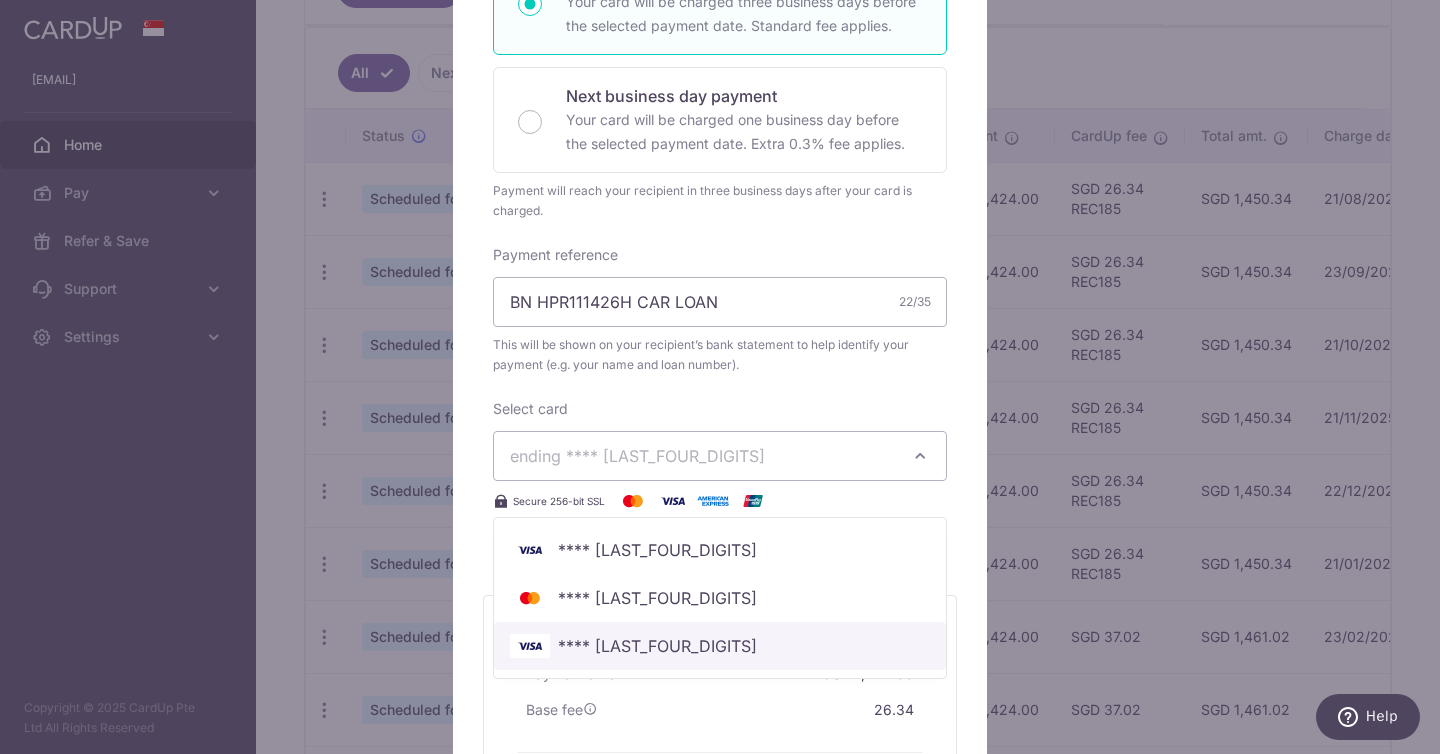 click on "**** [LAST_FOUR]" at bounding box center [720, 646] 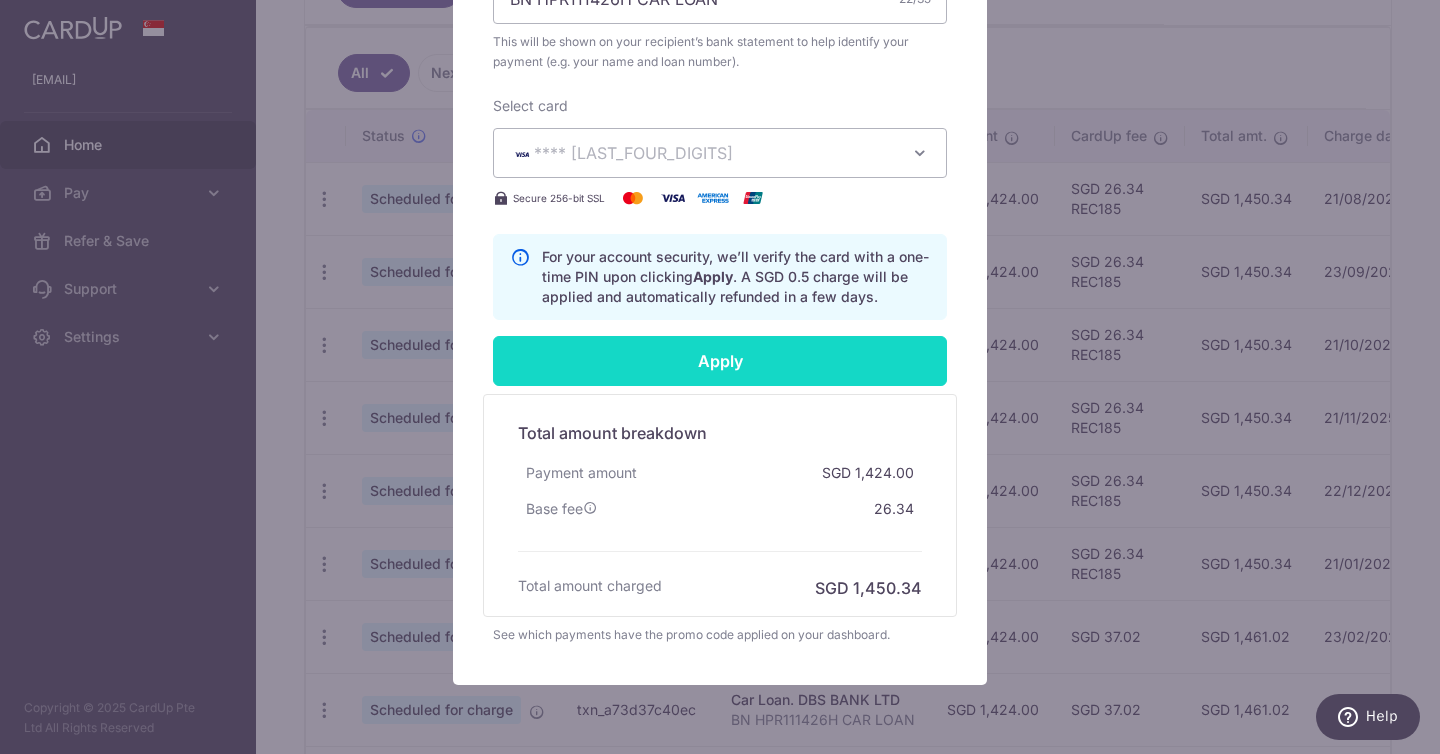 scroll, scrollTop: 794, scrollLeft: 0, axis: vertical 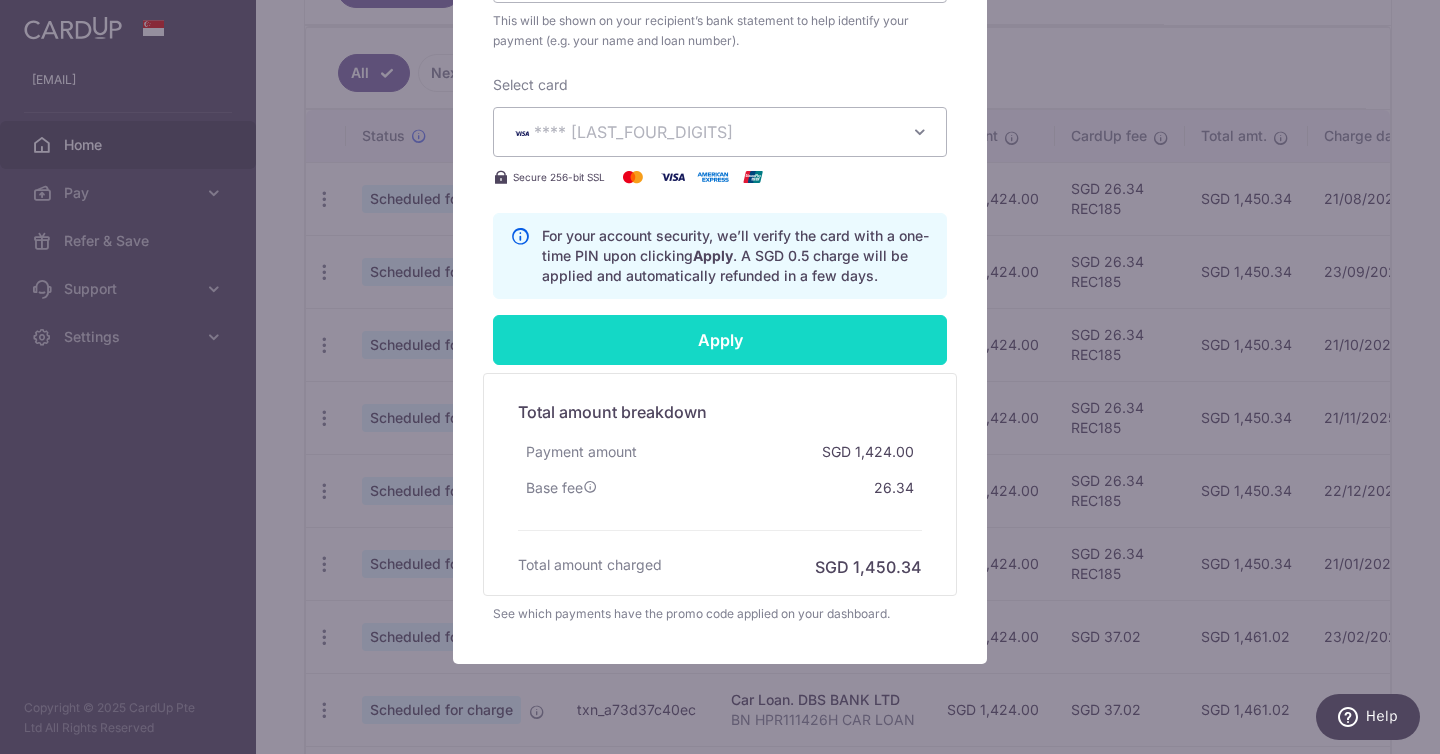 click on "Apply" at bounding box center (720, 340) 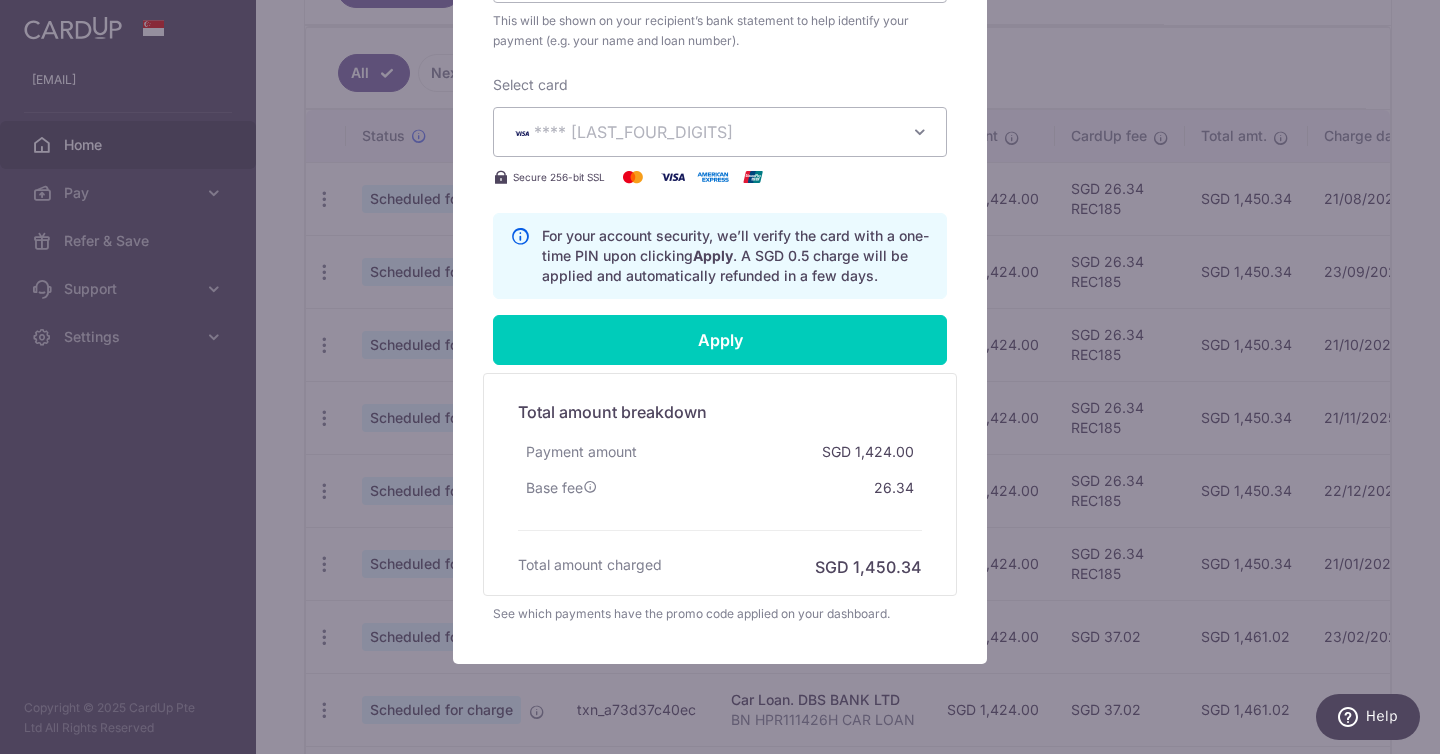 type on "Successfully Applied" 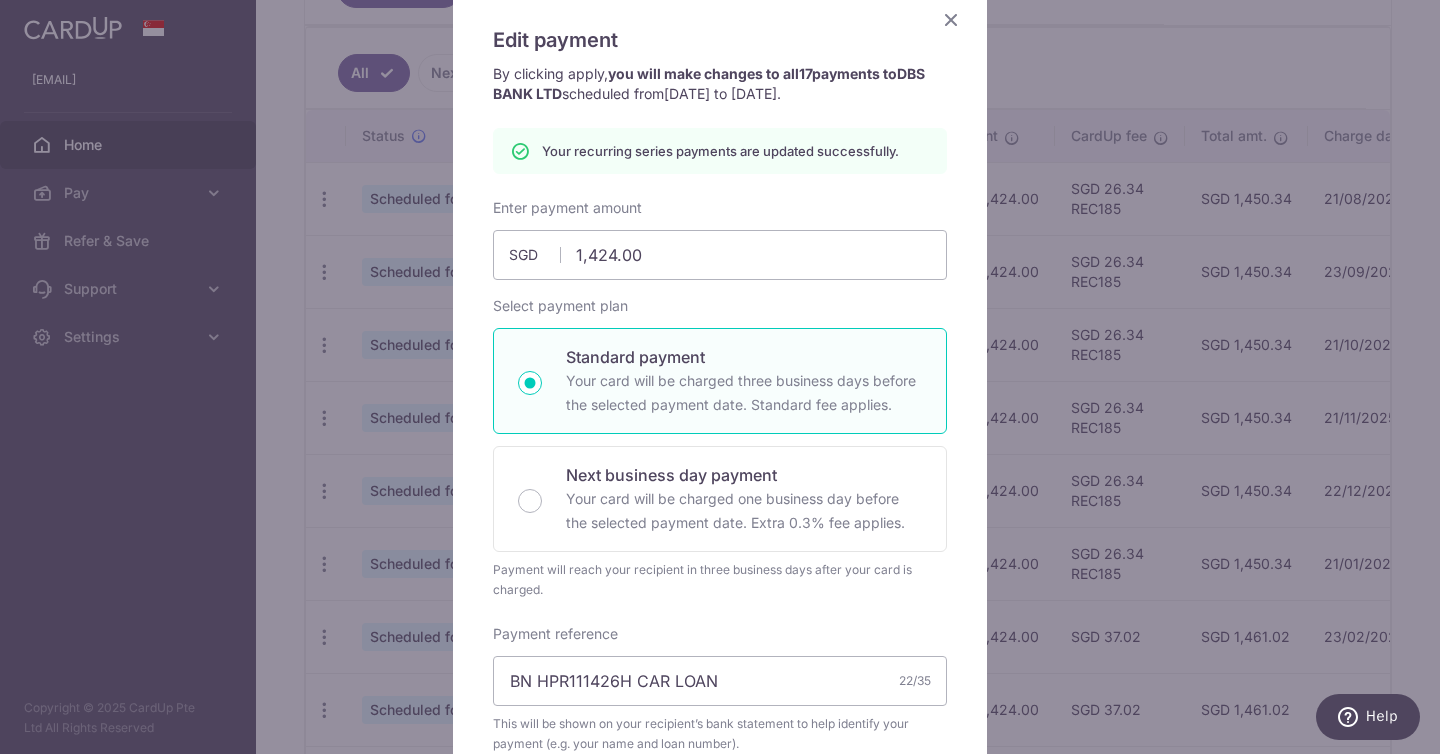 scroll, scrollTop: 0, scrollLeft: 0, axis: both 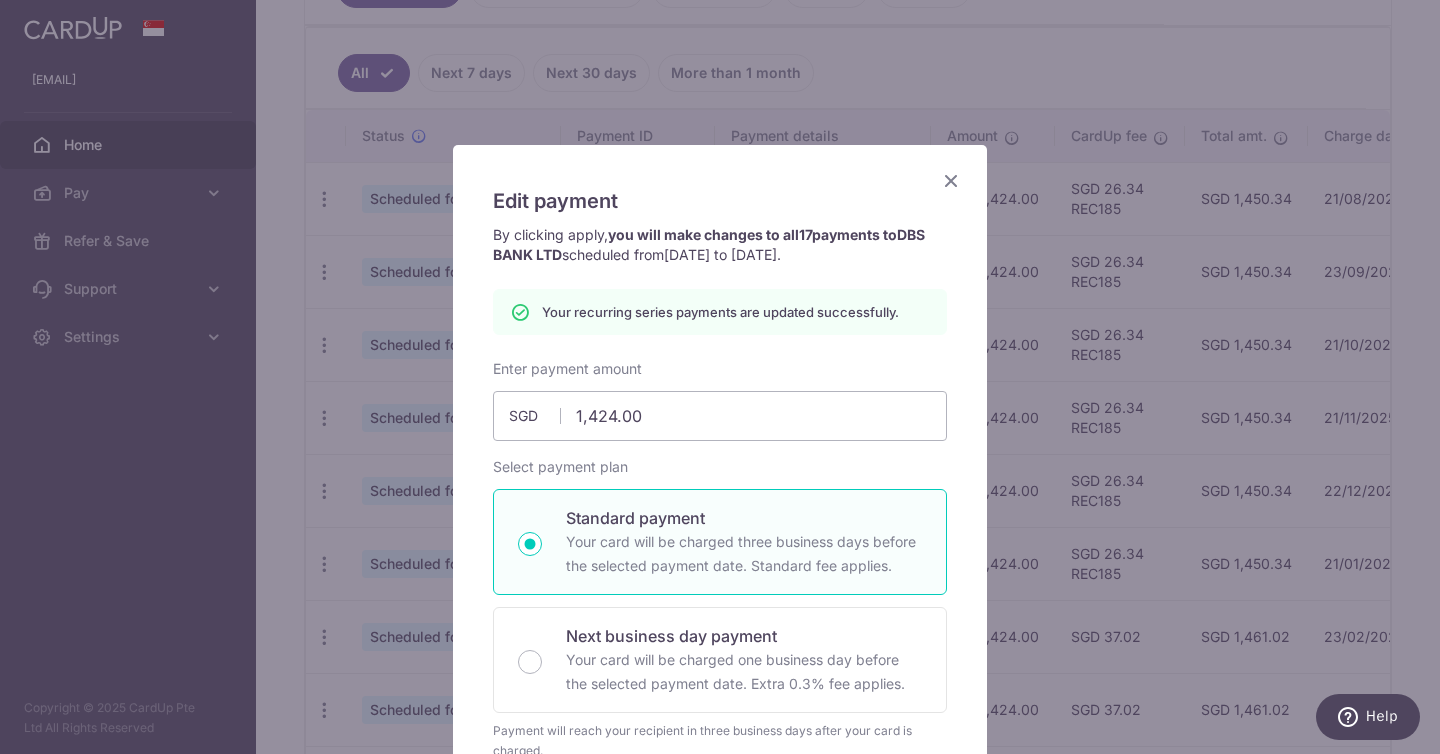 click at bounding box center [951, 180] 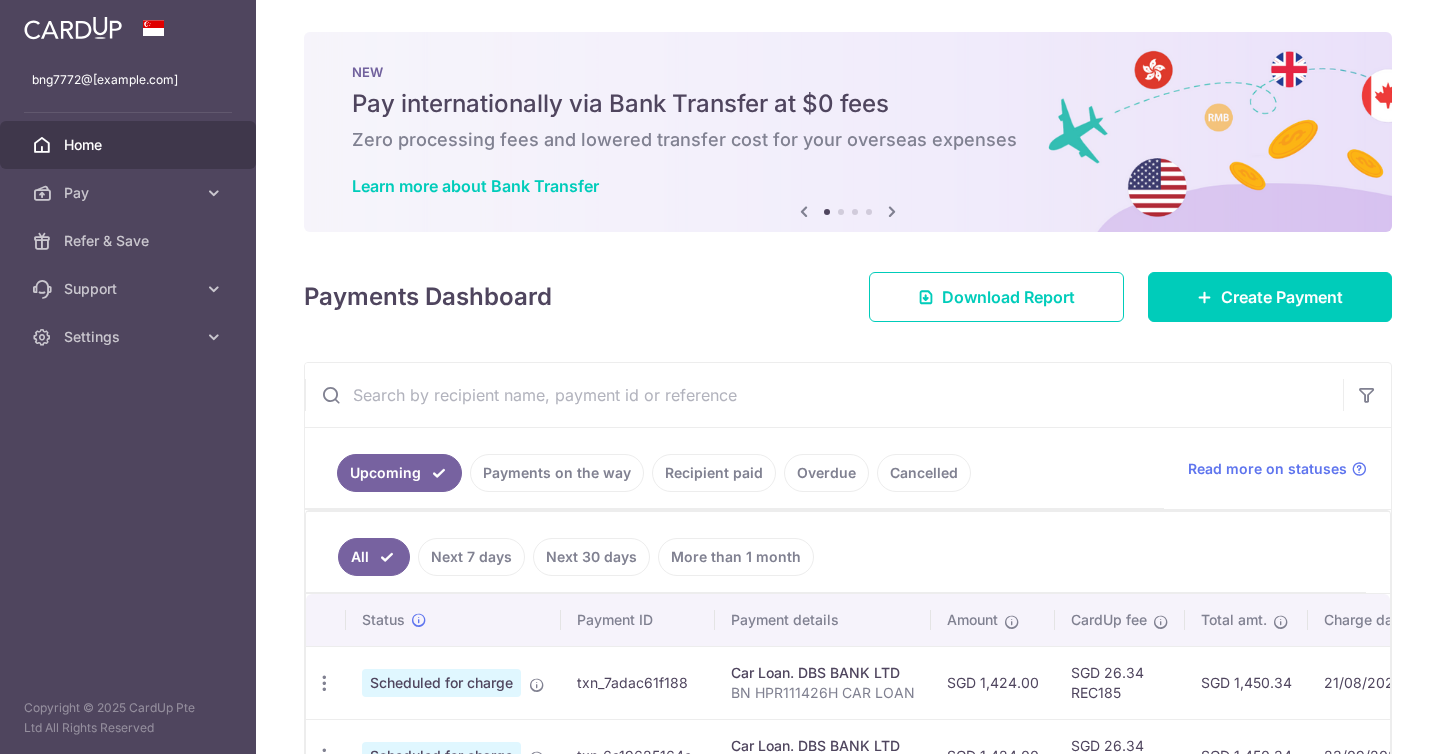 scroll, scrollTop: 0, scrollLeft: 0, axis: both 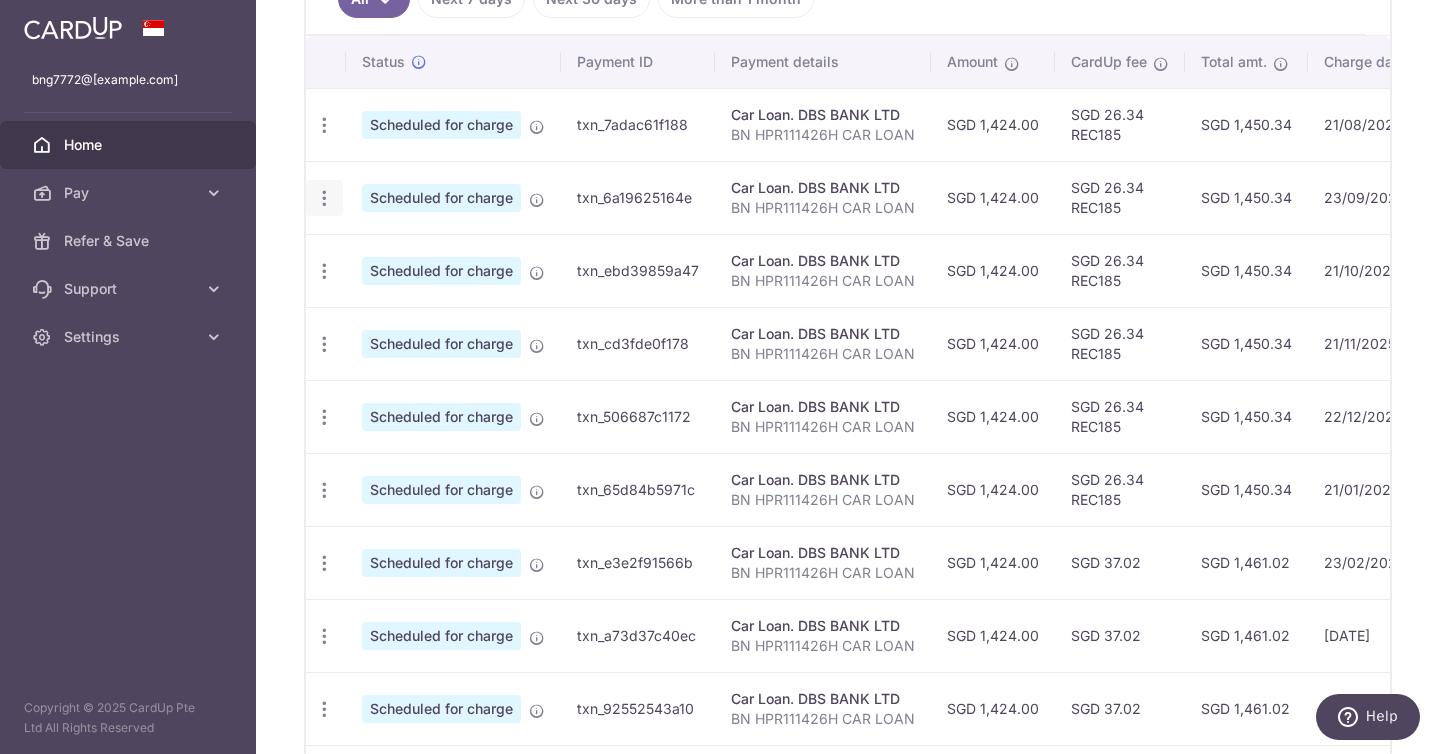 click at bounding box center (324, 125) 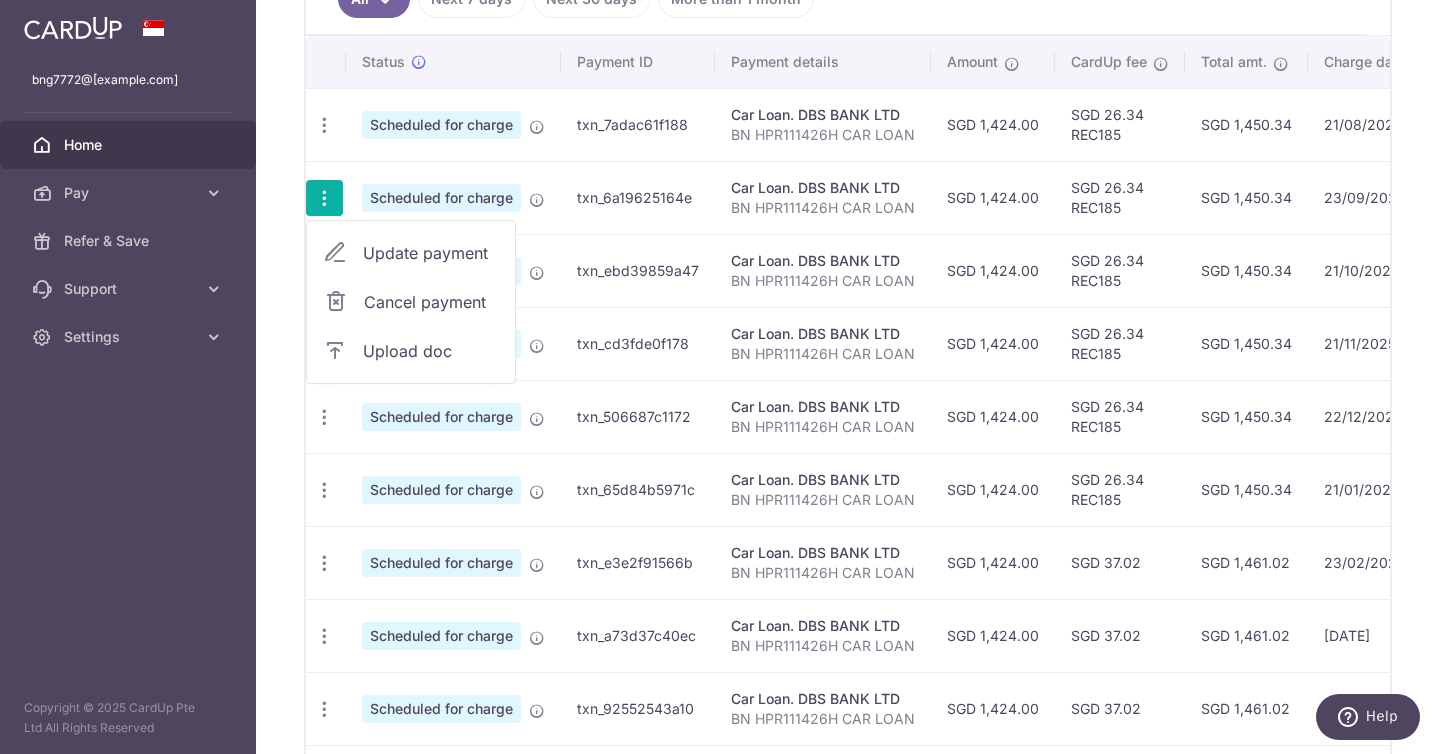click on "Update payment" at bounding box center [431, 253] 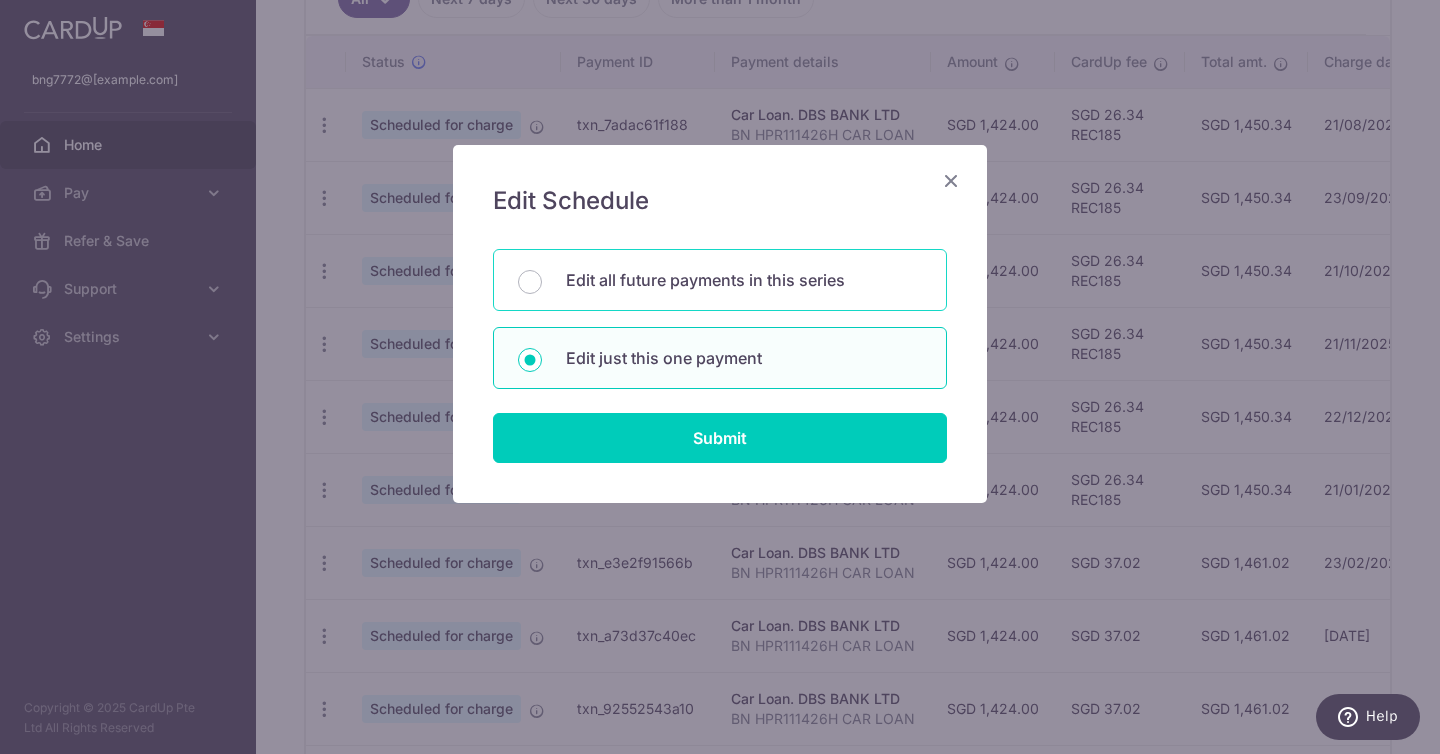 click on "Edit all future payments in this series" at bounding box center (720, 280) 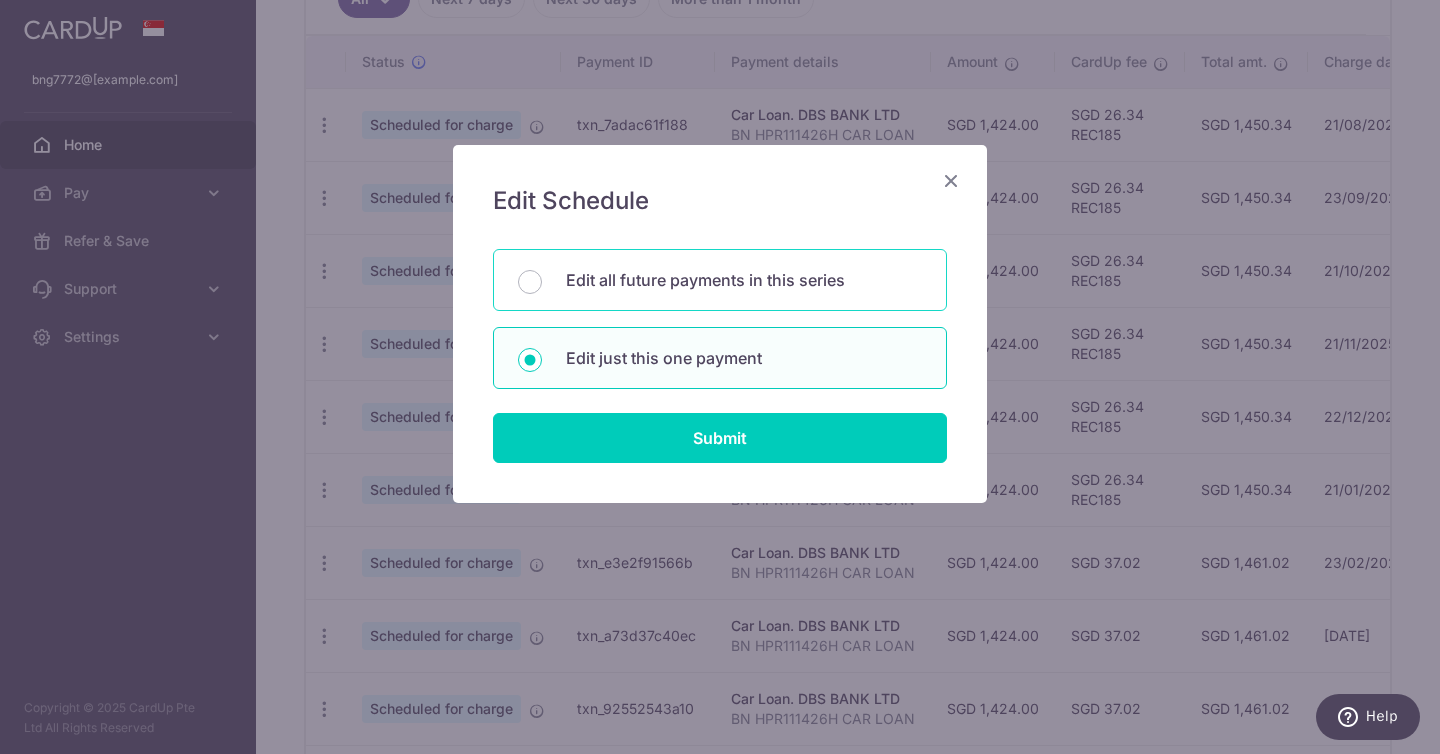 radio on "true" 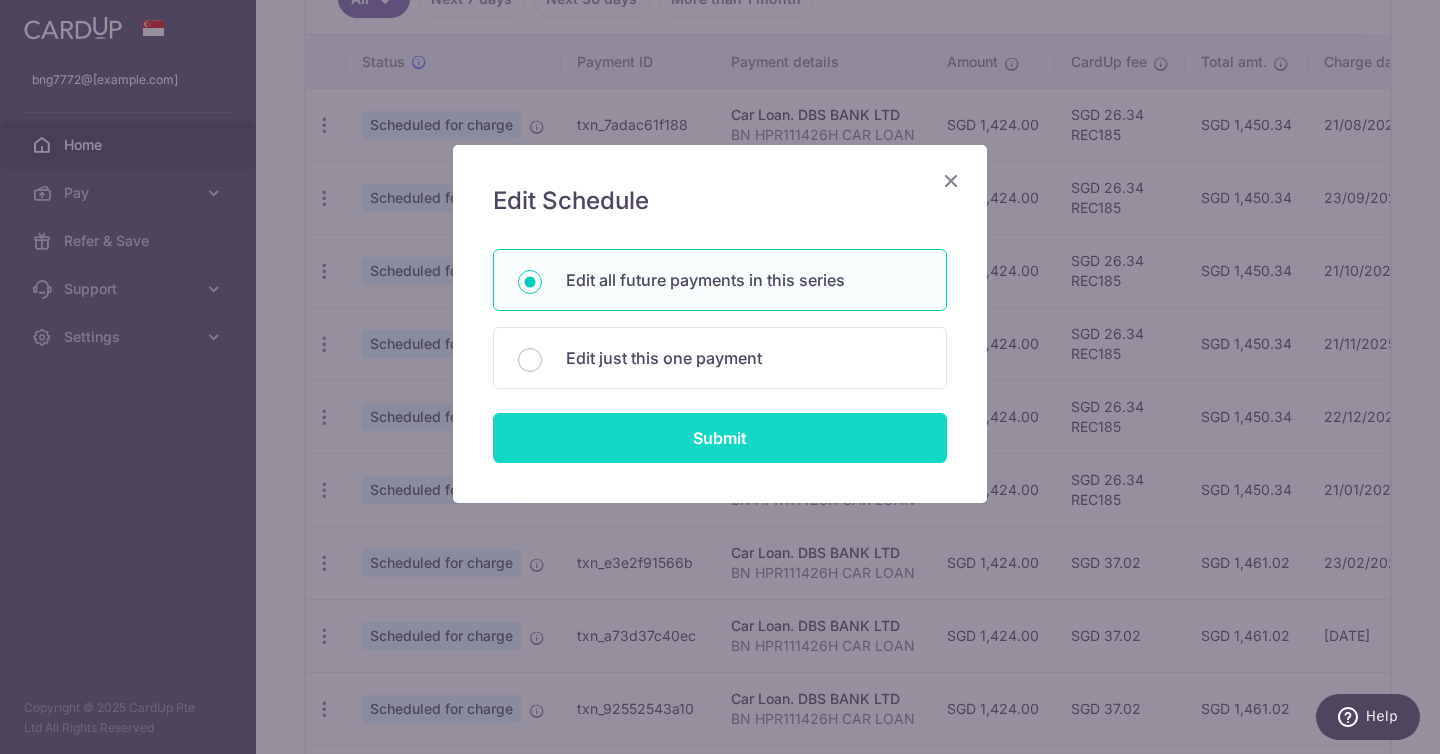 click on "Submit" at bounding box center (720, 438) 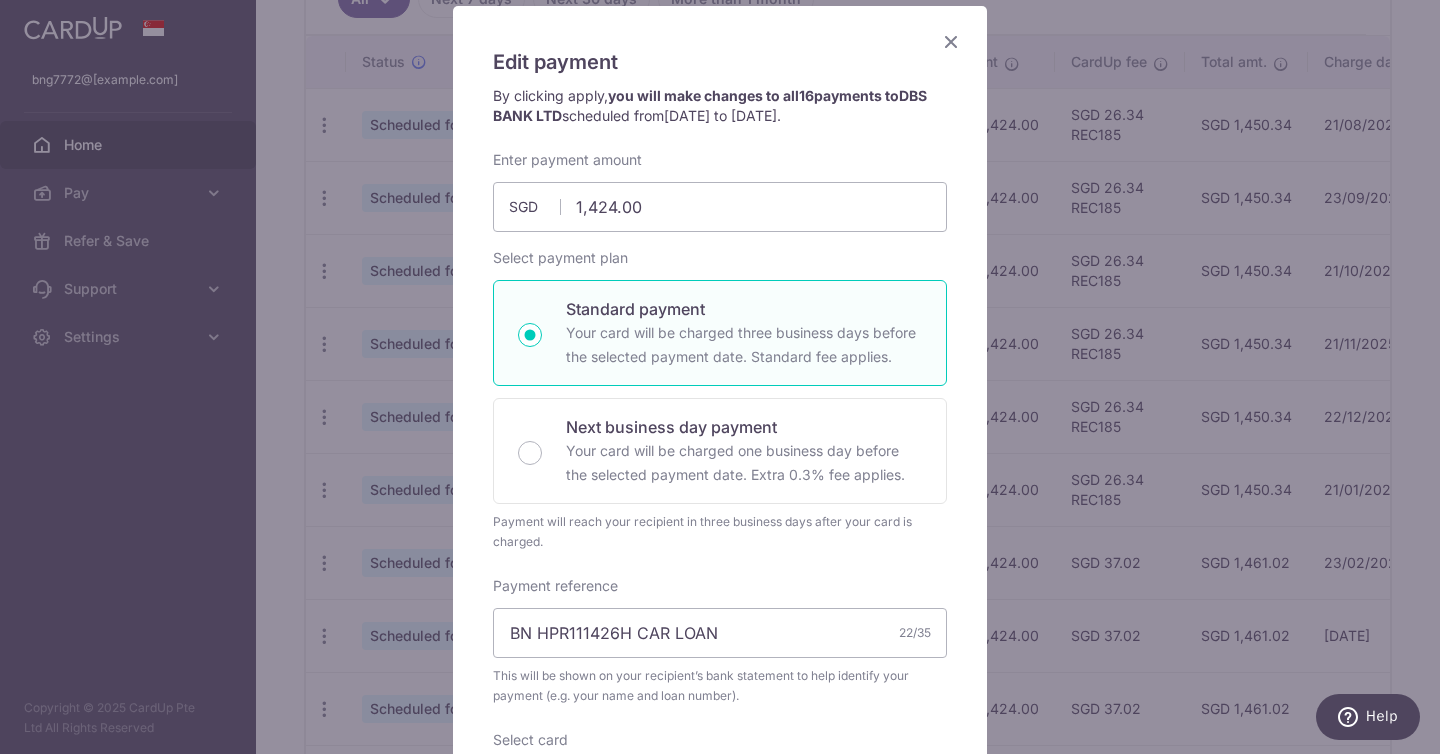 scroll, scrollTop: 0, scrollLeft: 0, axis: both 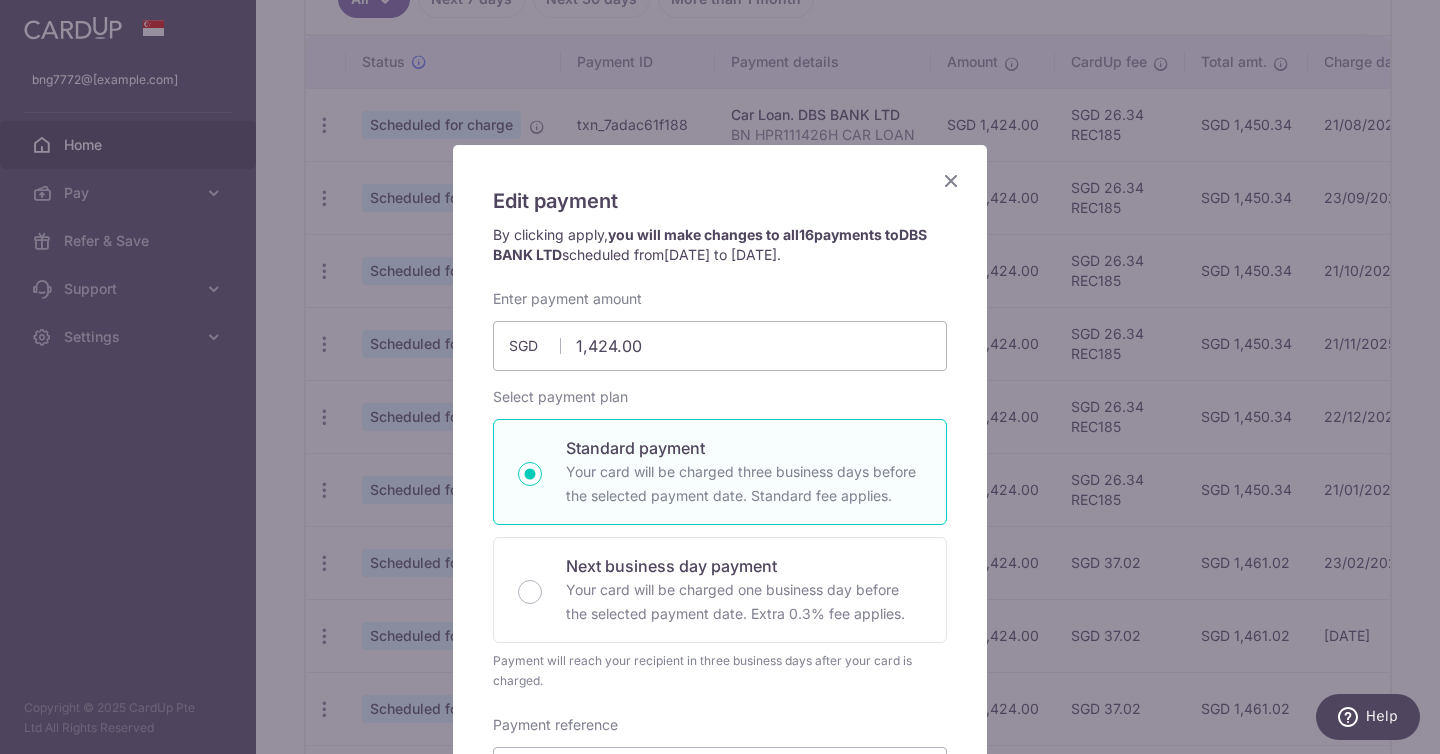 click at bounding box center (951, 180) 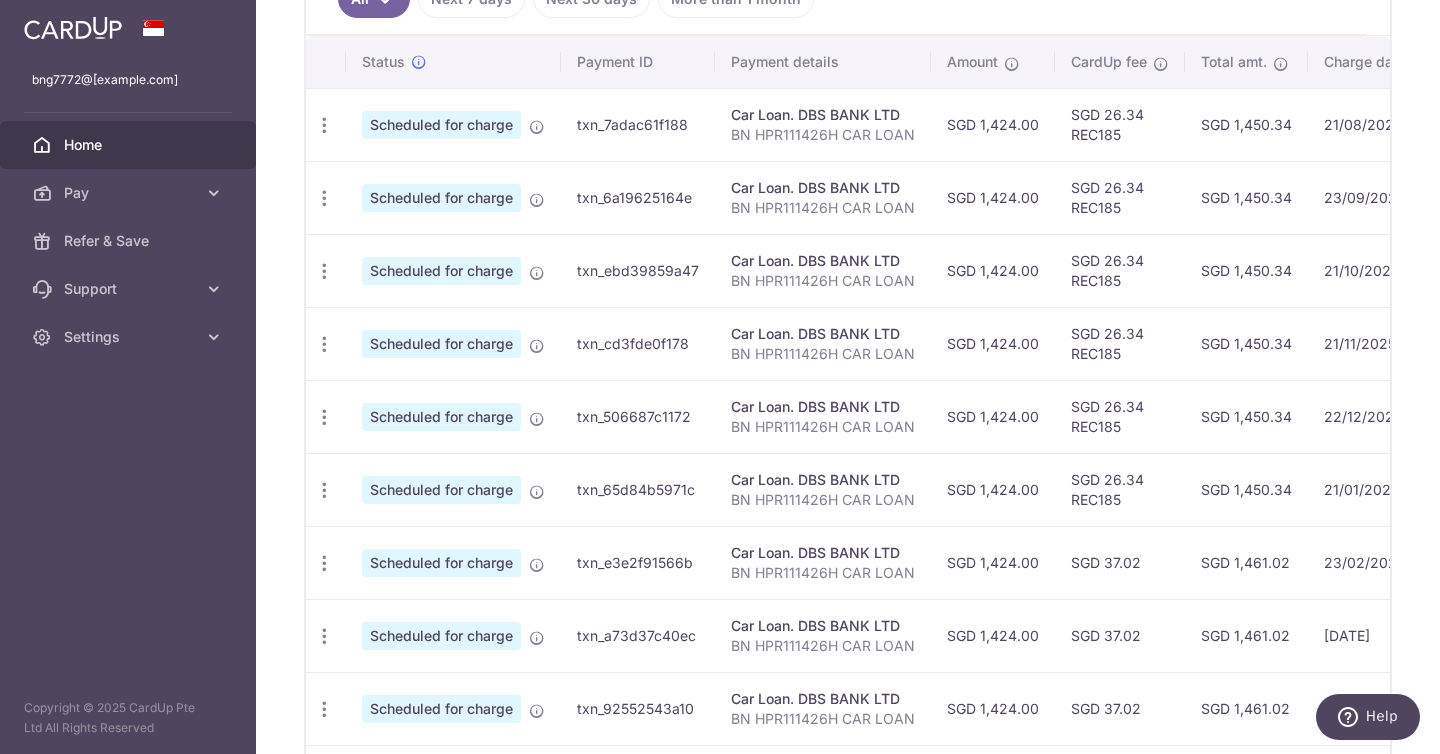 click on "bng7772@[example.com]
[HOME]
Pay
Payments
Recipients
Cards
Refer & Save
Support
FAQ
Contact Us
Settings
Account
Logout
Copyright © 2025 CardUp Pte Ltd All Rights Reserved" at bounding box center [128, 377] 